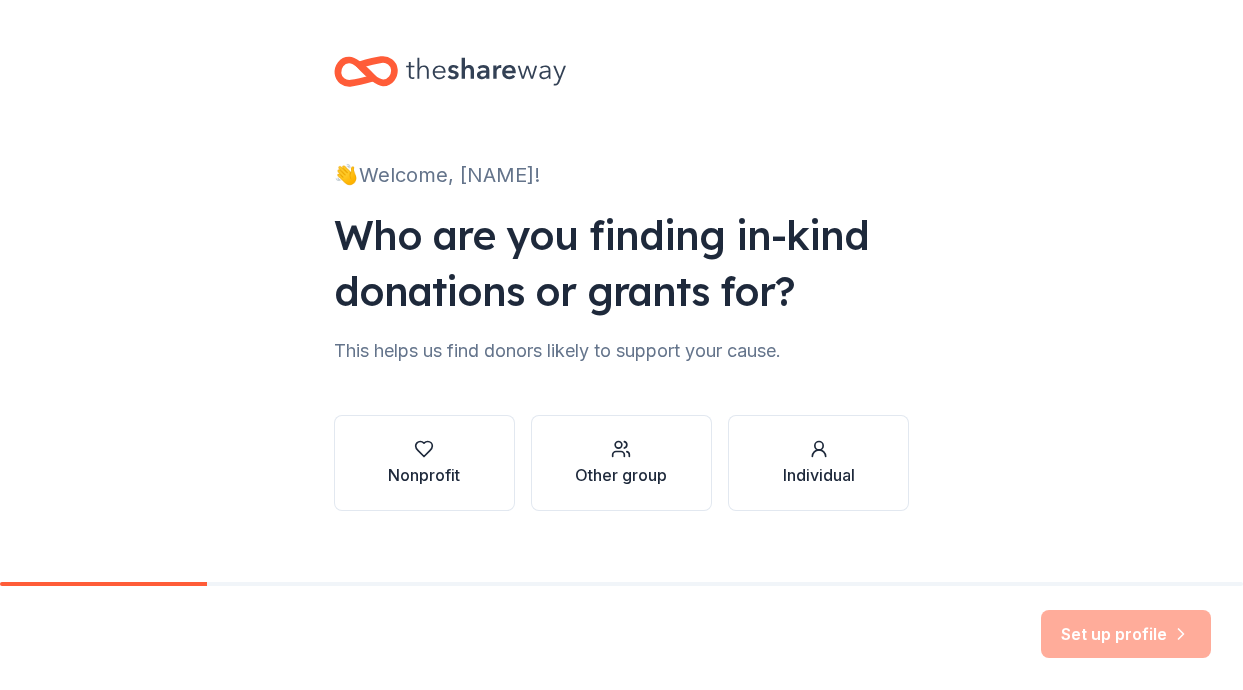 scroll, scrollTop: 0, scrollLeft: 0, axis: both 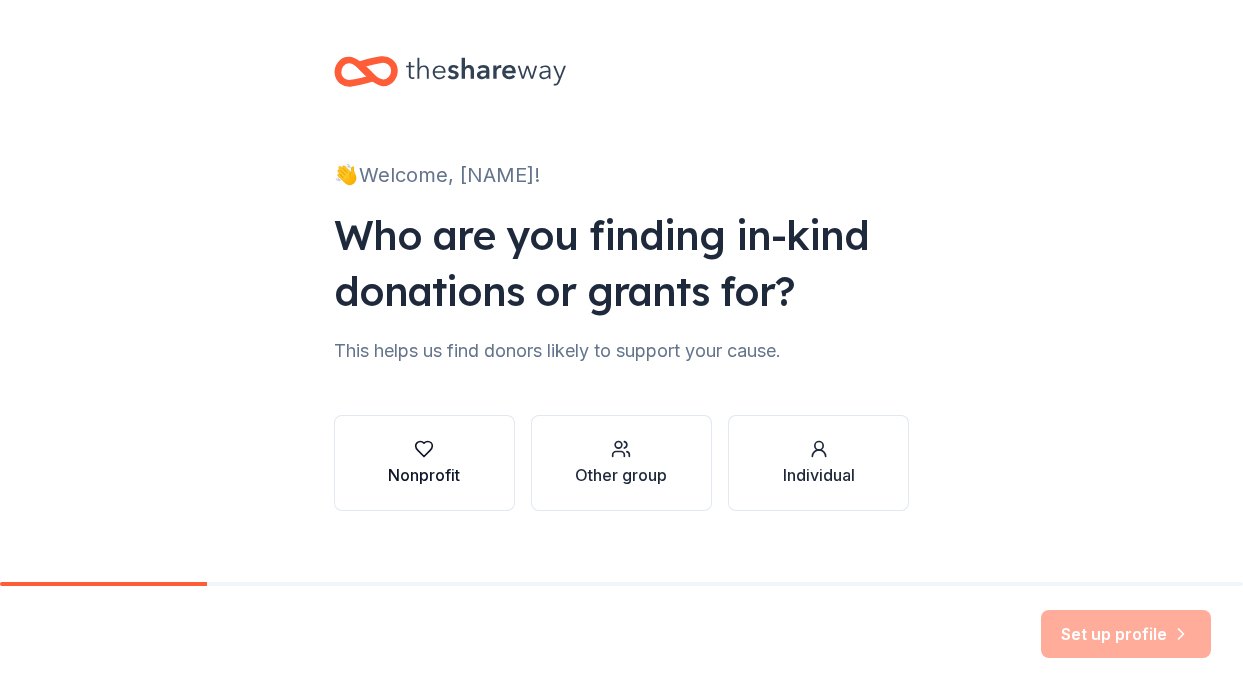 click on "Nonprofit" at bounding box center (424, 475) 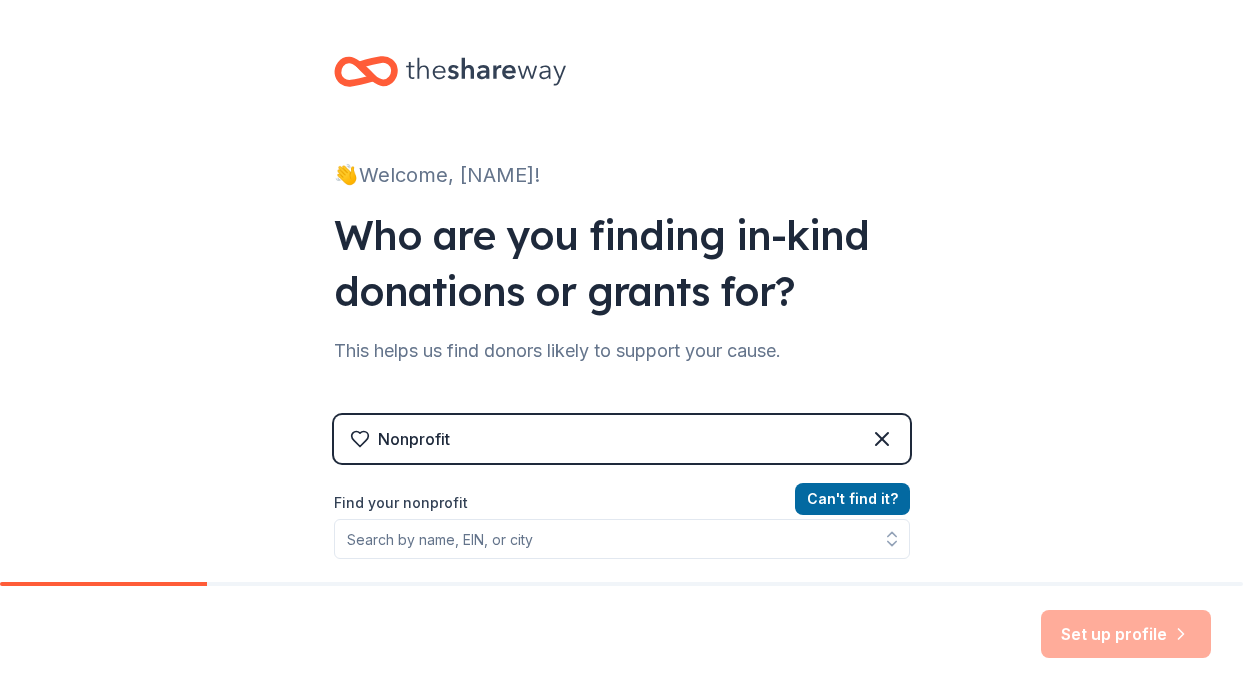click on "Nonprofit" at bounding box center [622, 439] 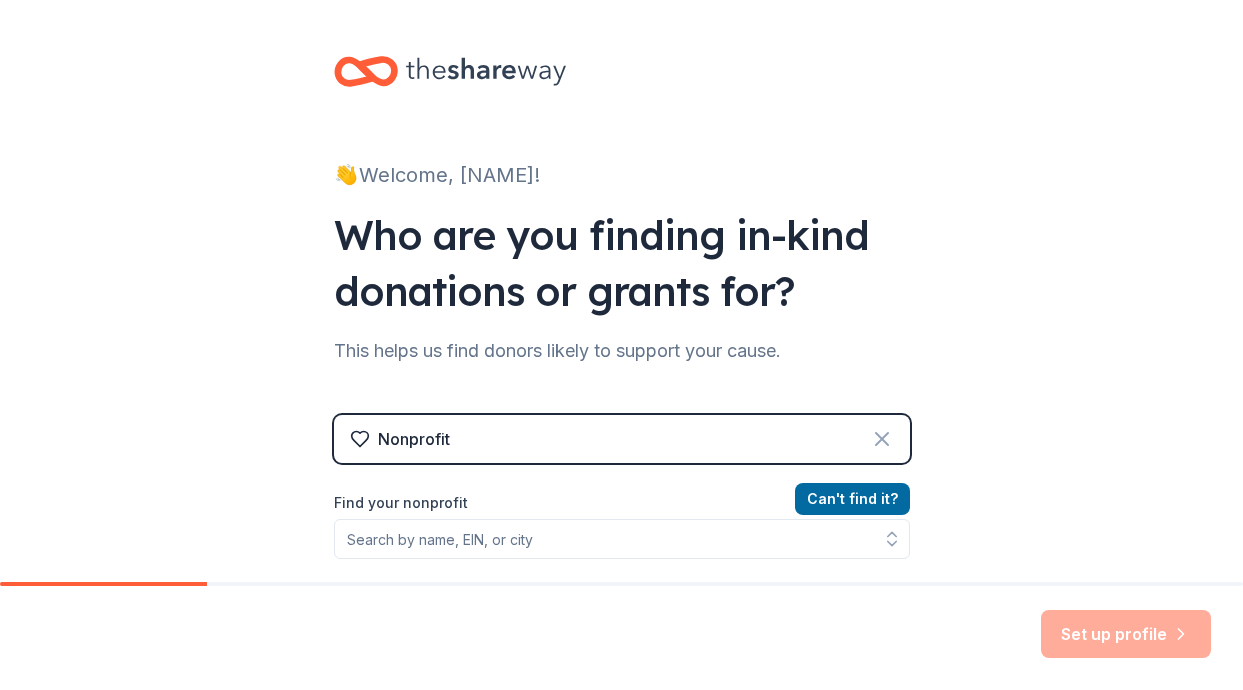 click 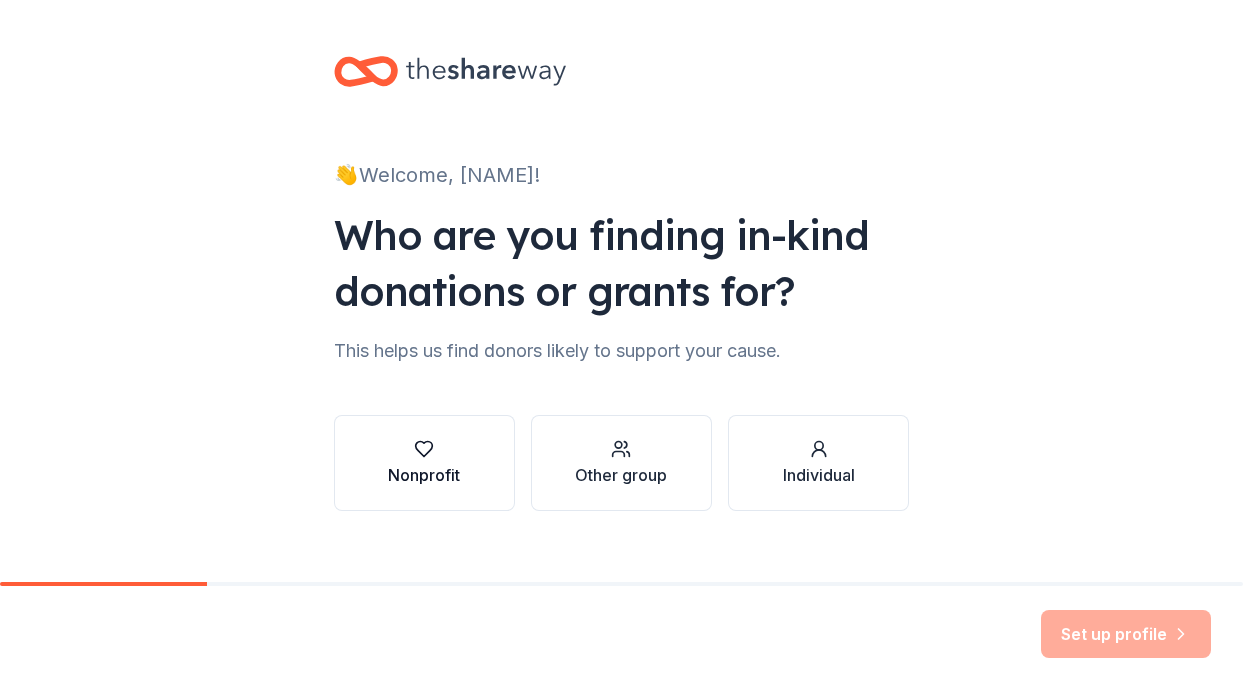 click 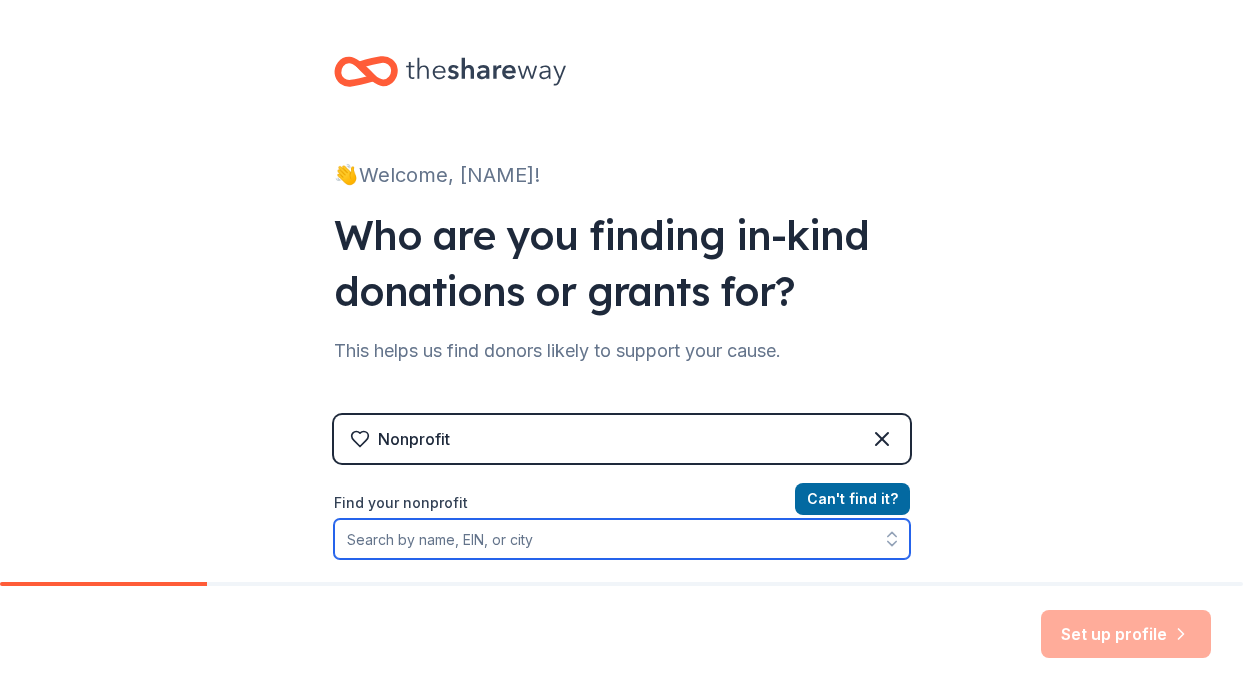 click on "Find your nonprofit" at bounding box center [622, 539] 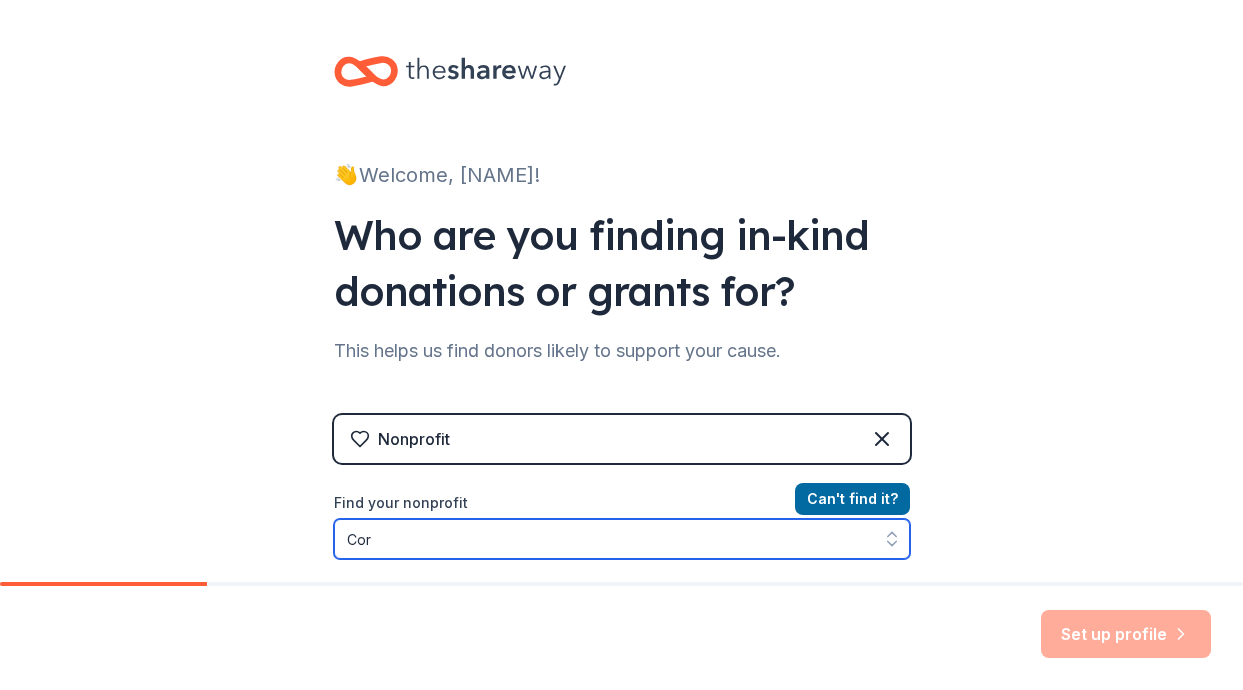 scroll, scrollTop: 77, scrollLeft: 0, axis: vertical 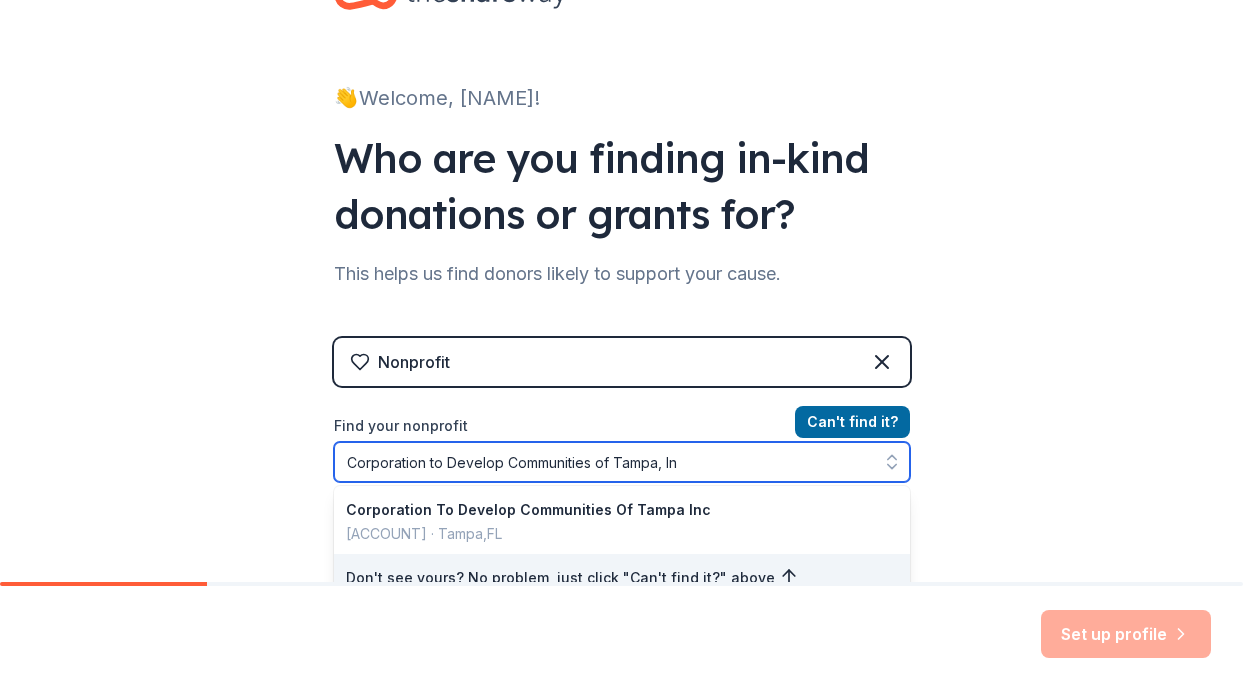 type on "Corporation to Develop Communities of Tampa, Inc" 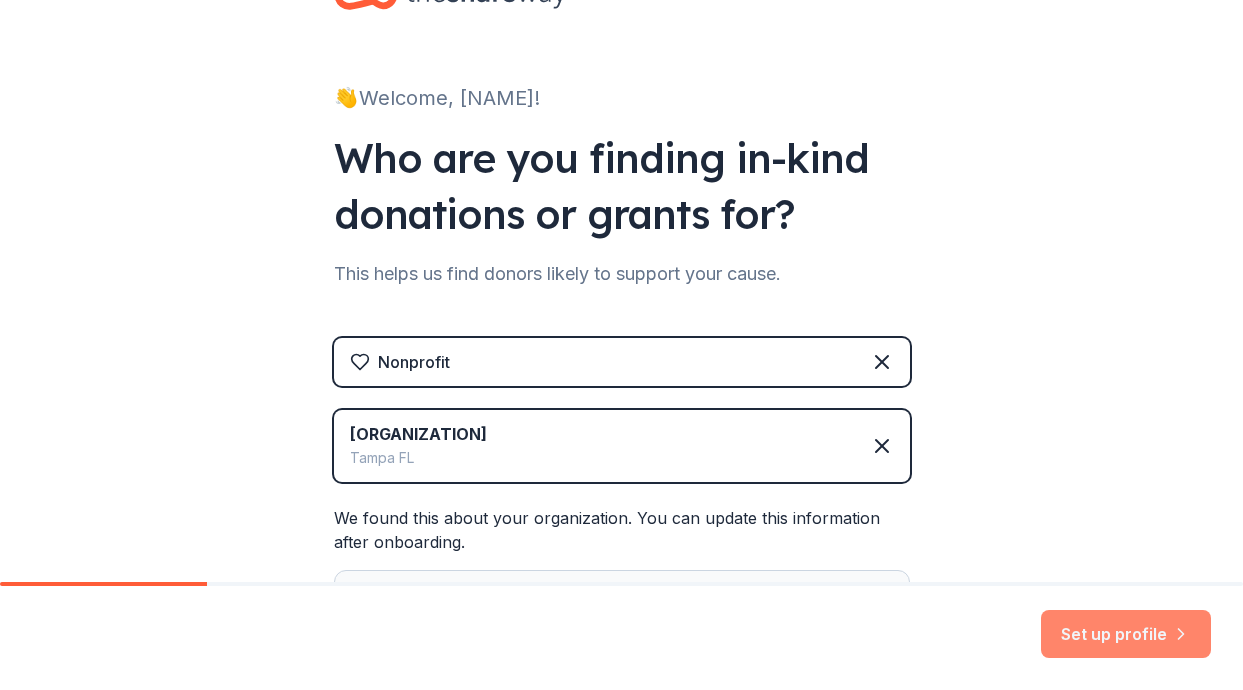 click on "Set up profile" at bounding box center (1126, 634) 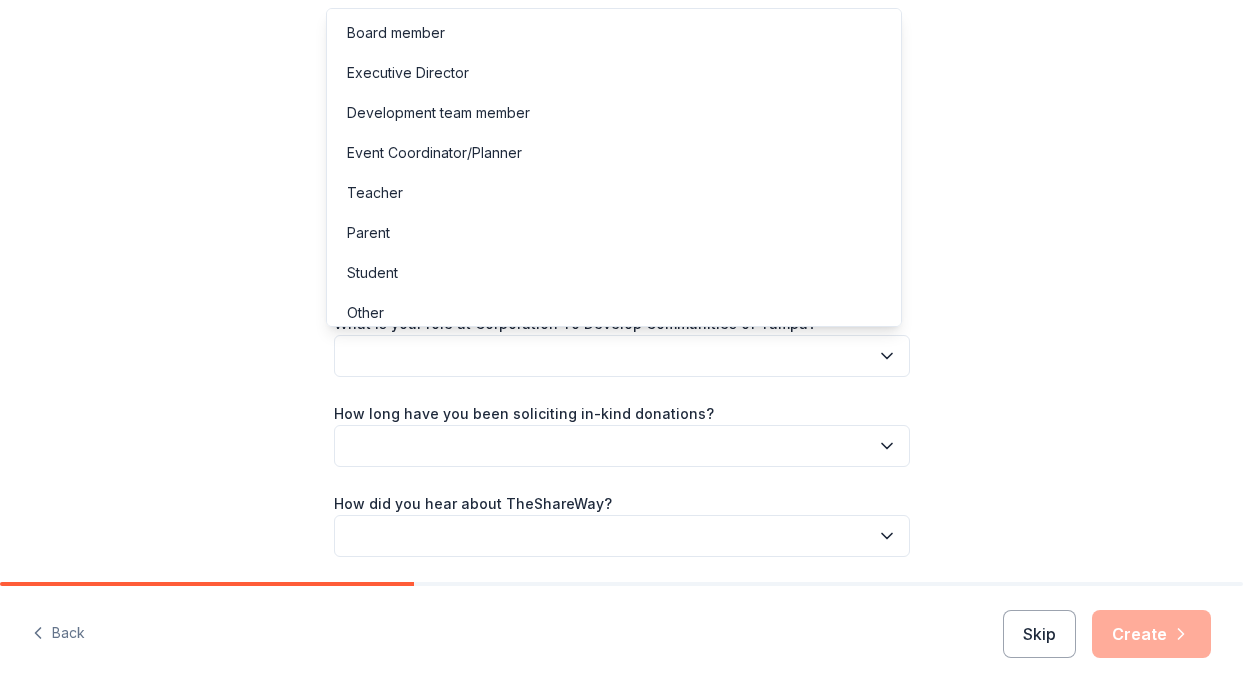 click 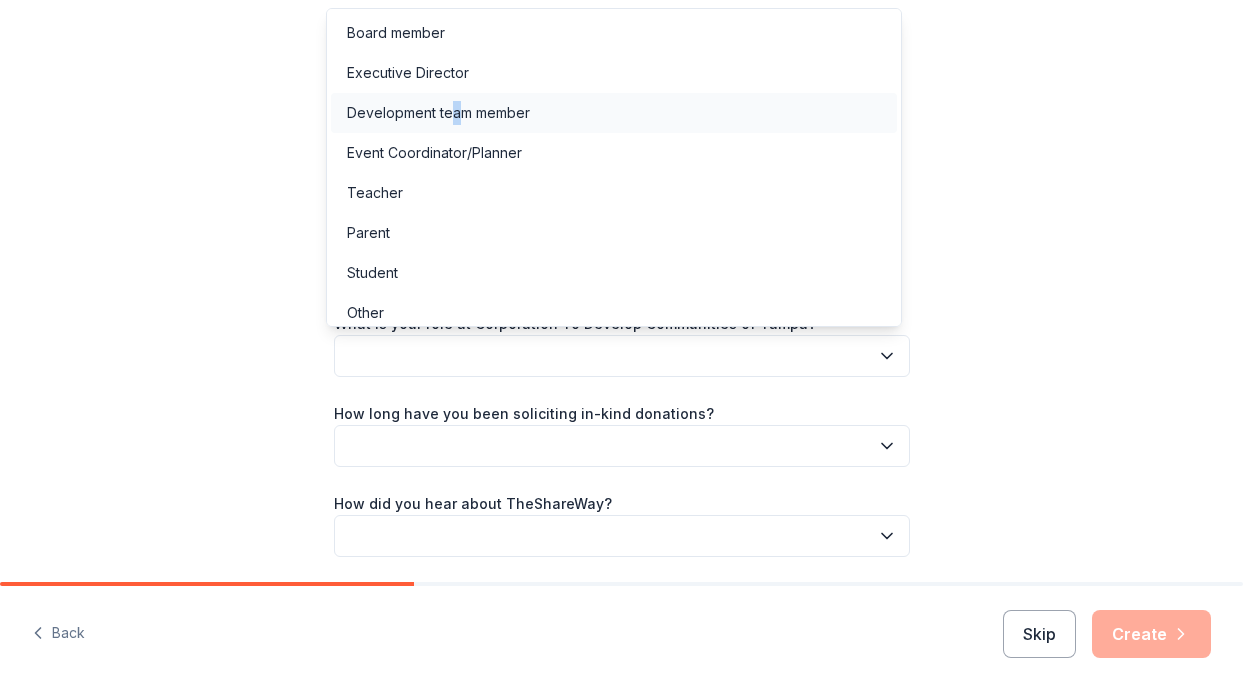click on "Development team member" at bounding box center [438, 113] 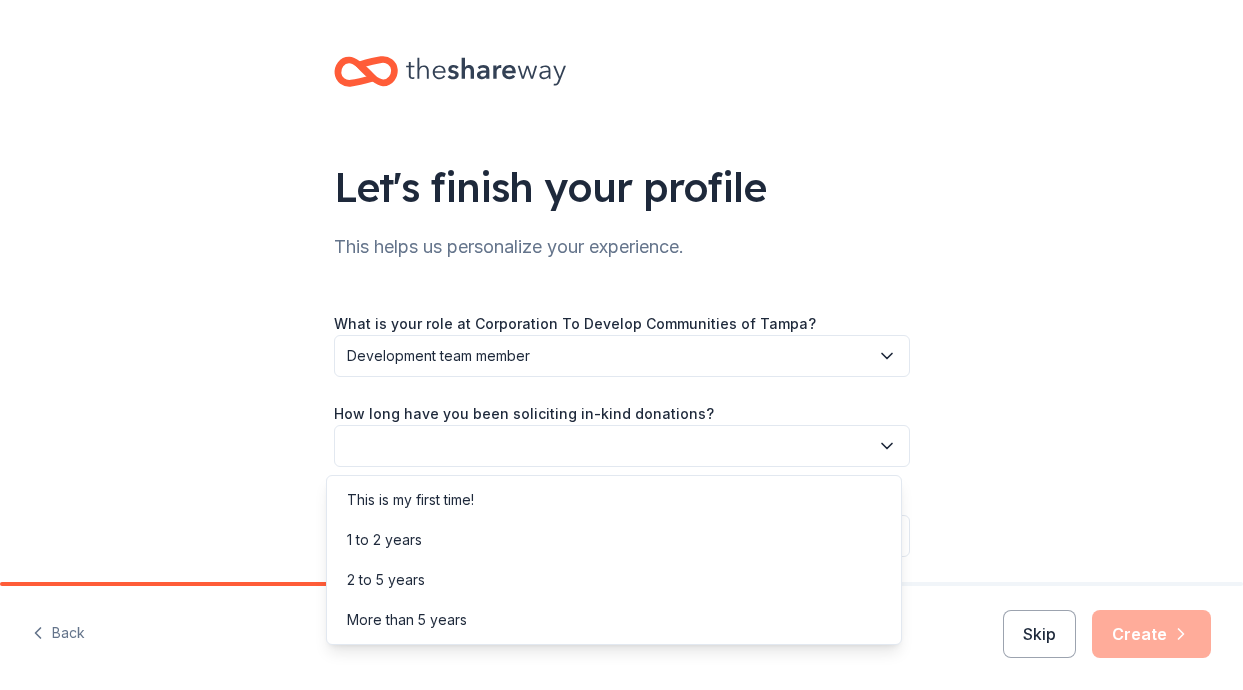 click 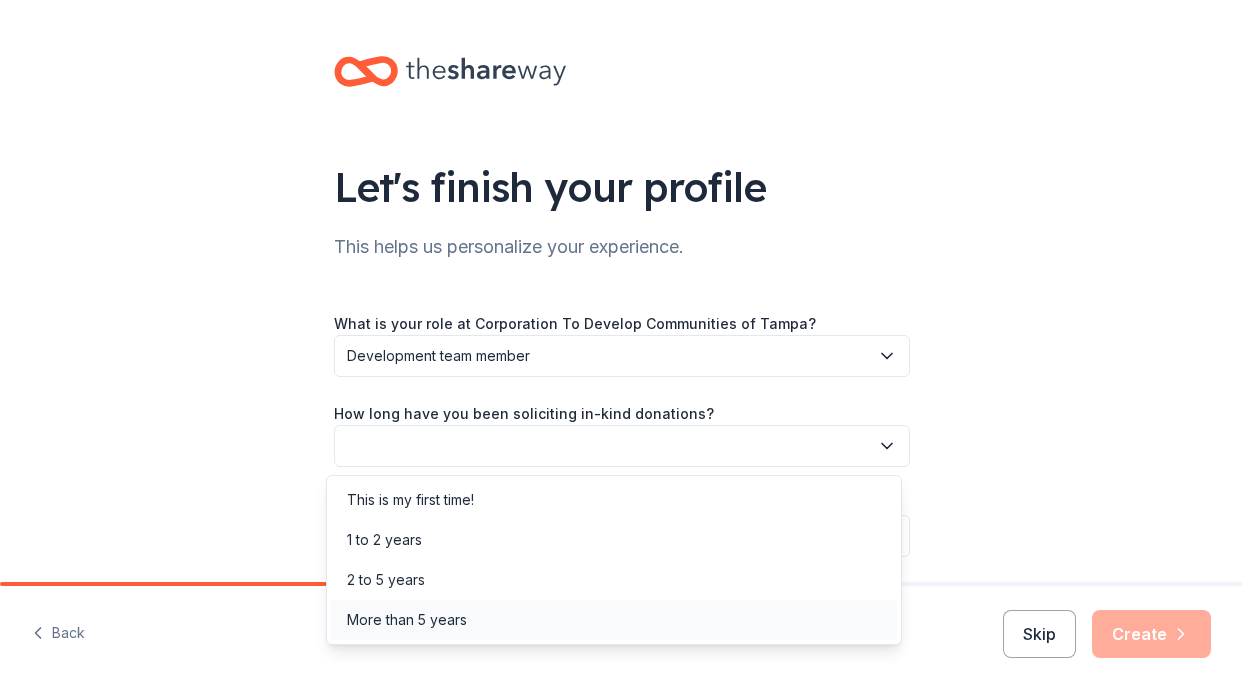 click on "More than 5 years" at bounding box center [407, 620] 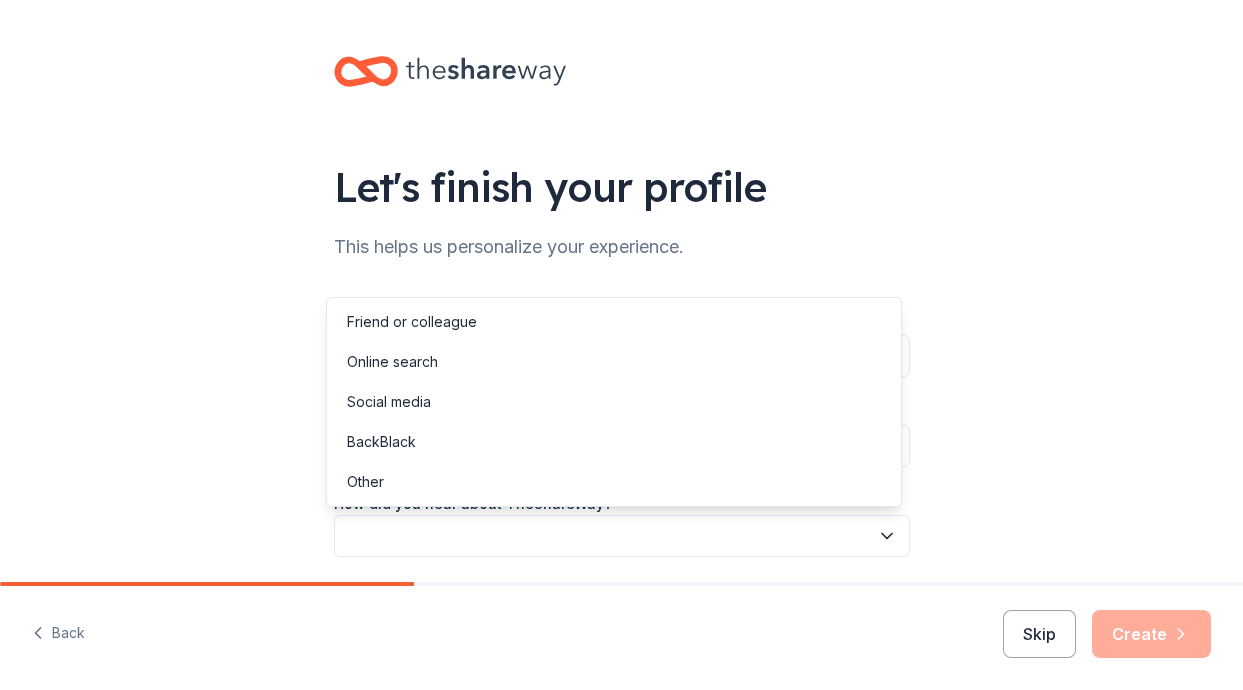 click 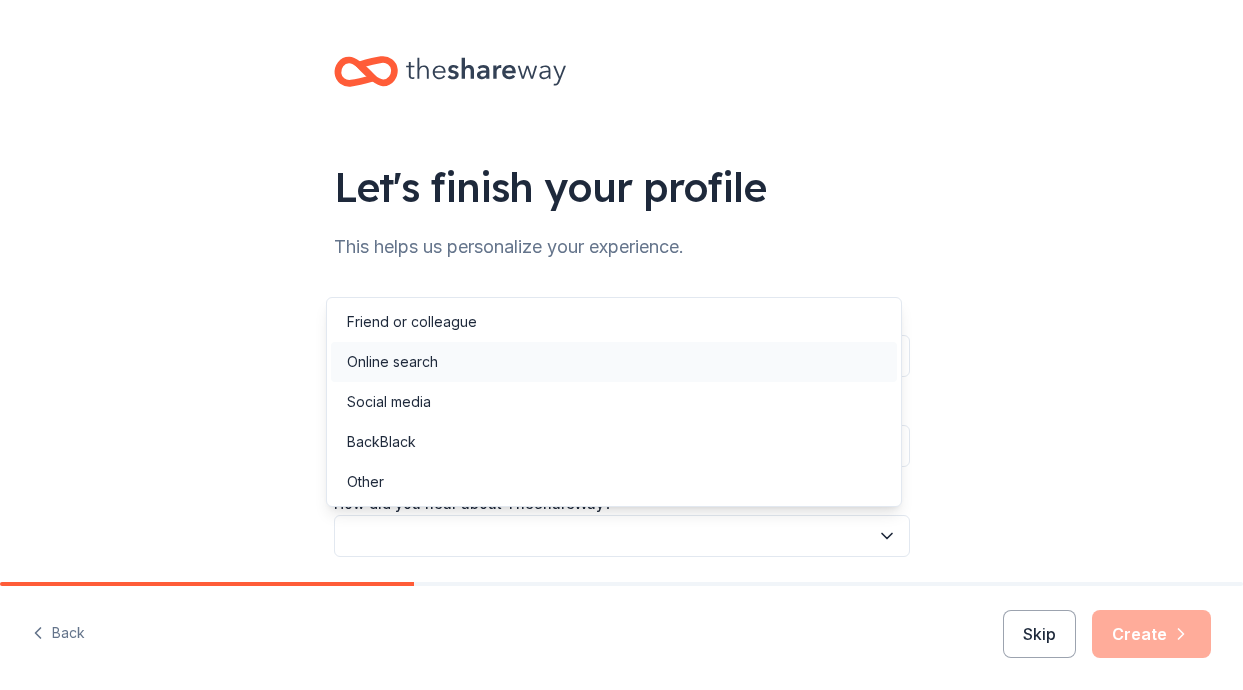 click on "Online search" at bounding box center [392, 362] 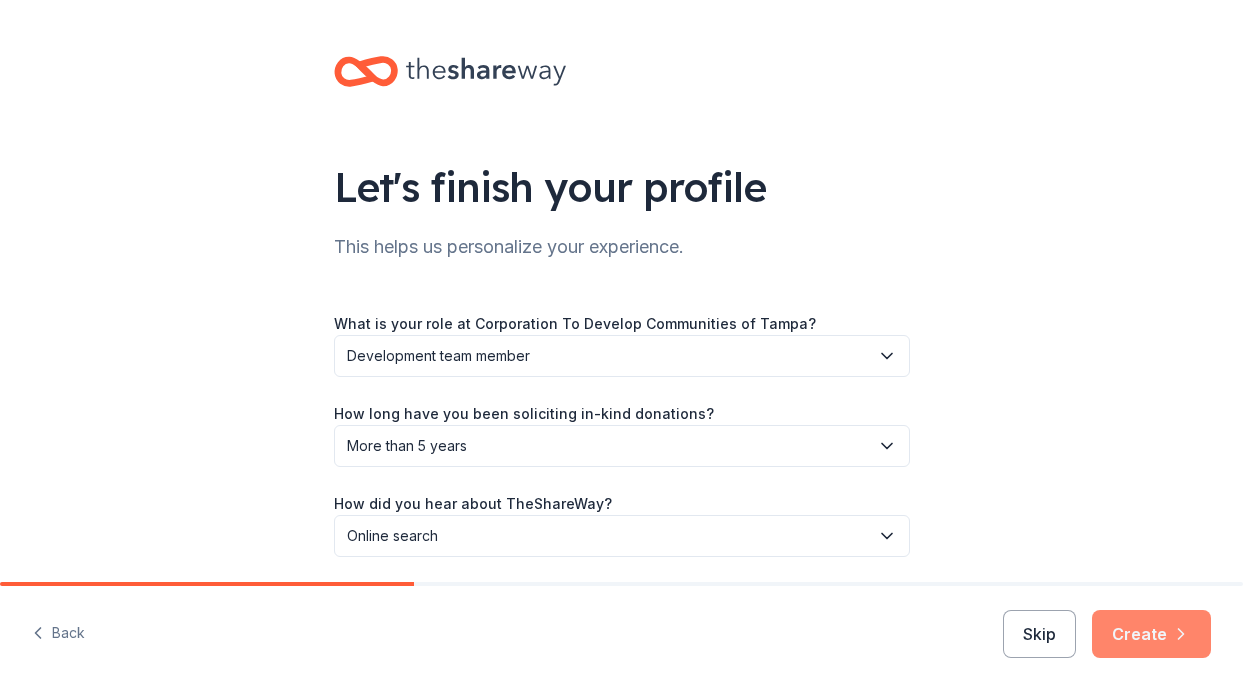 click on "Create" at bounding box center (1151, 634) 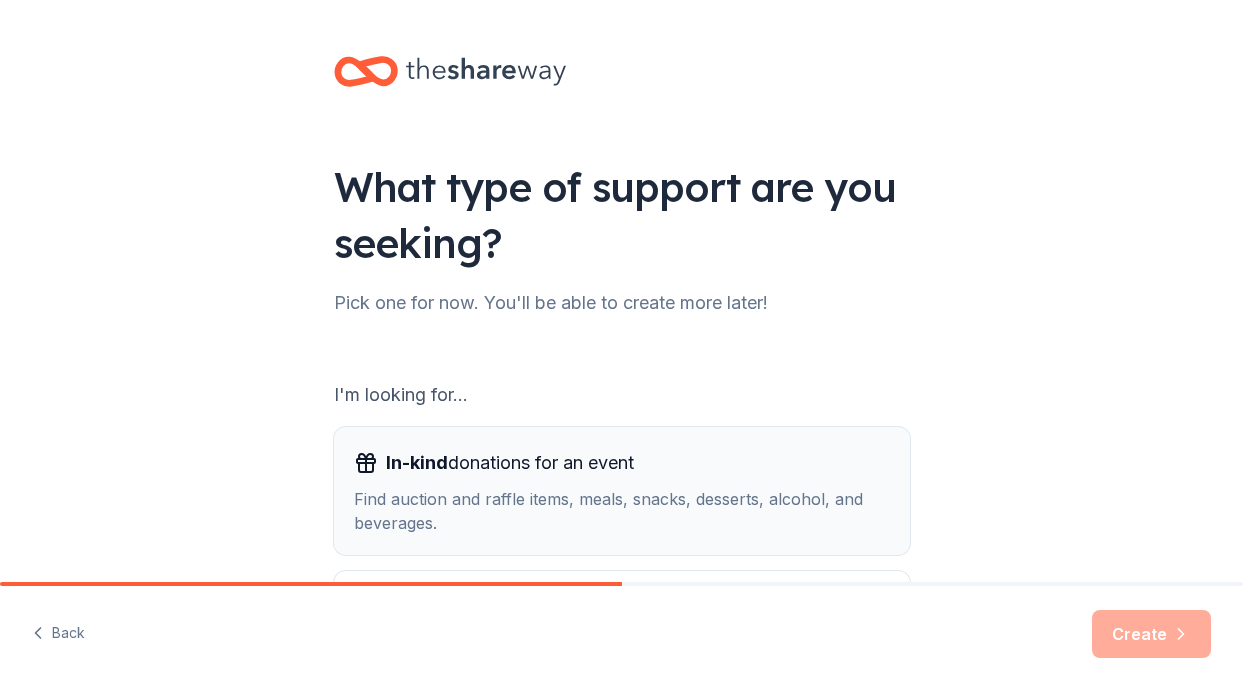click on "In-kind  donations for an event" at bounding box center [510, 463] 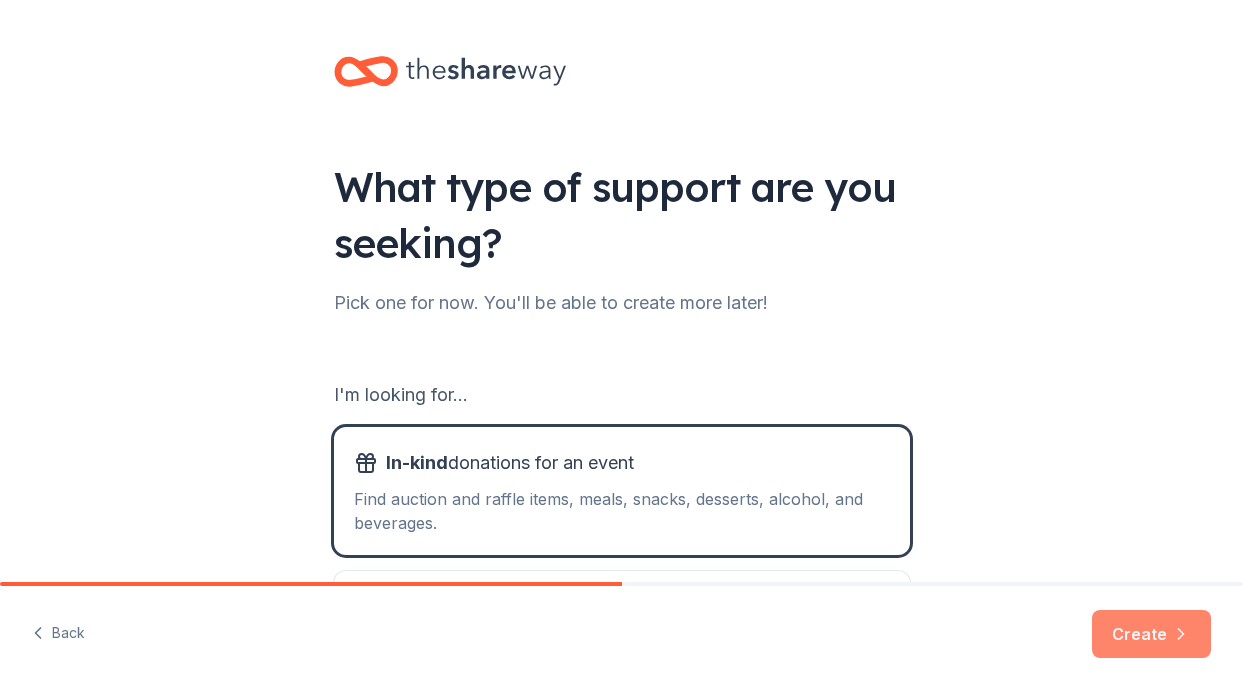 click on "Create" at bounding box center [1151, 634] 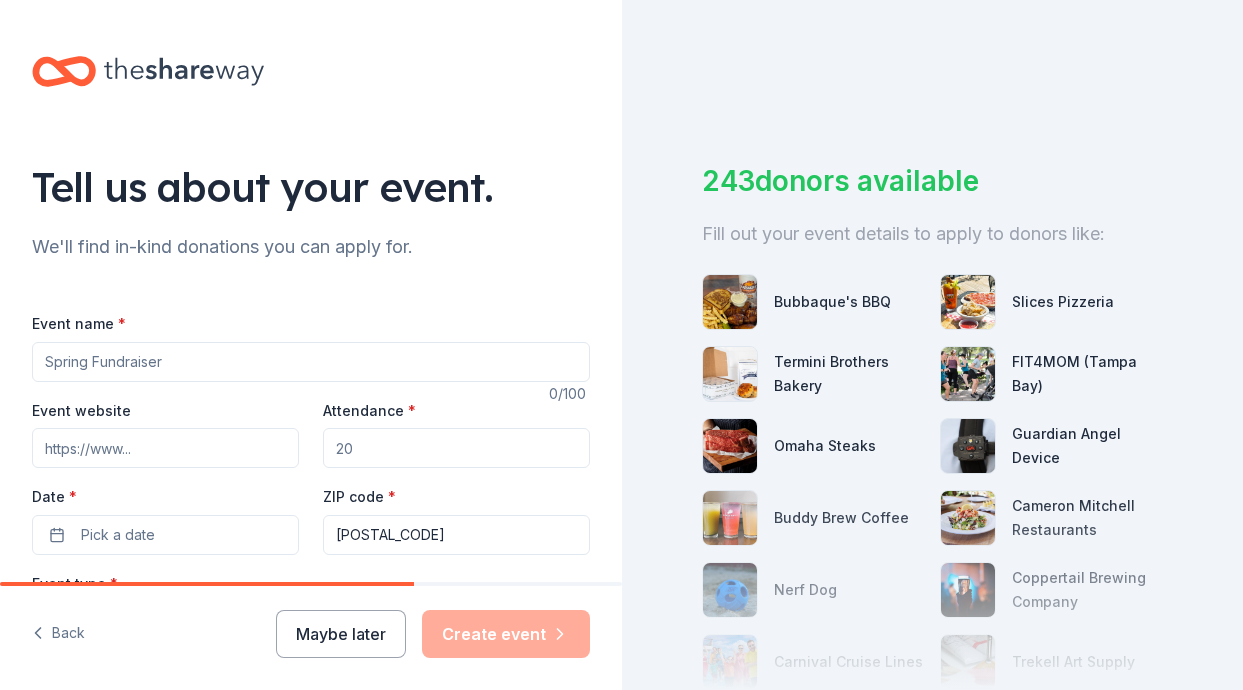 click on "Event name *" at bounding box center [311, 362] 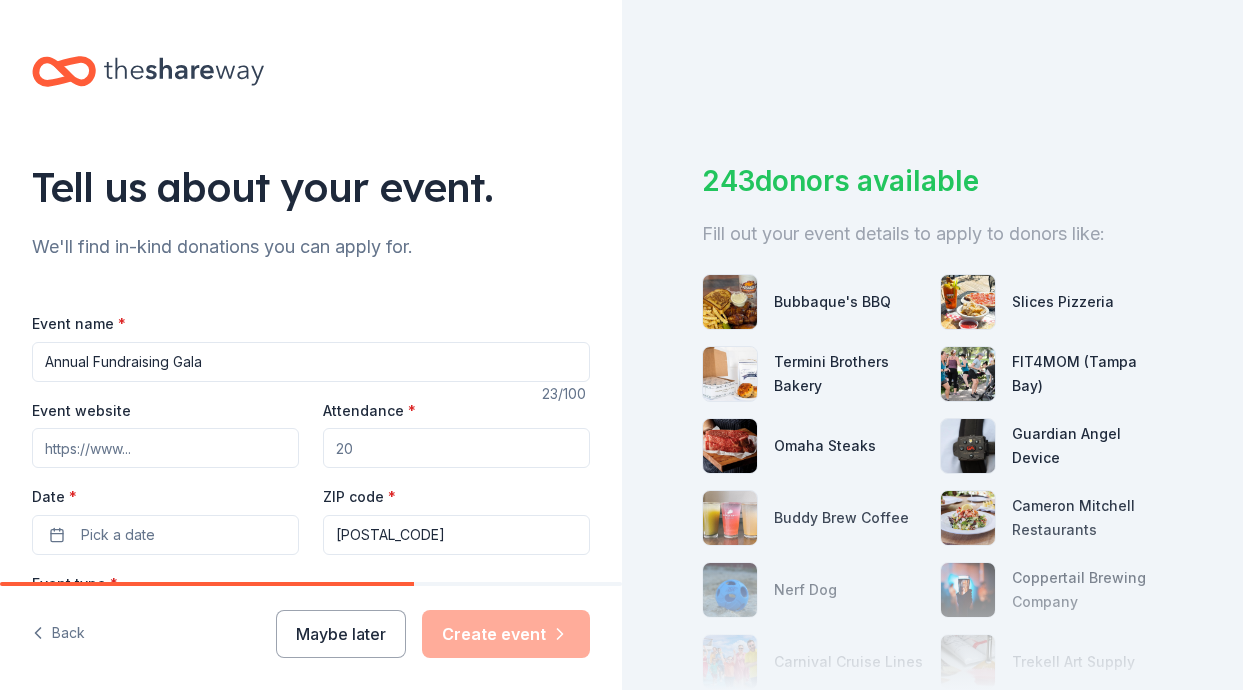 type on "Annual Fundraising Gala" 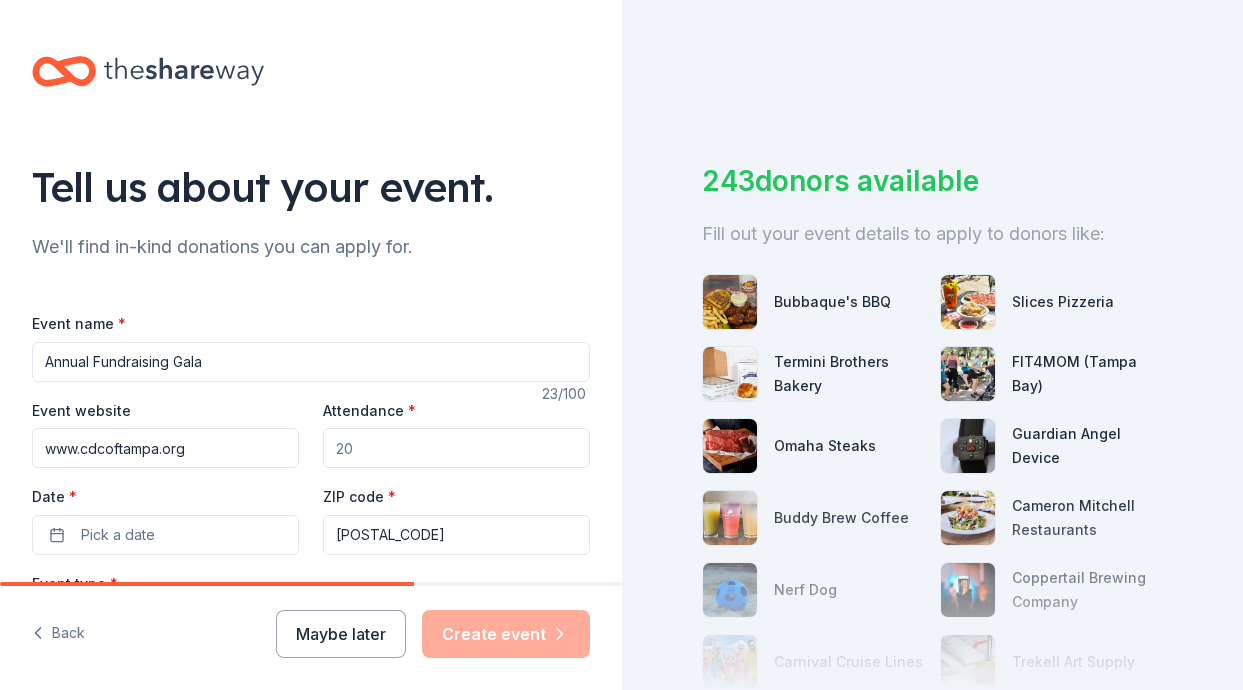type on "www.cdcoftampa.org" 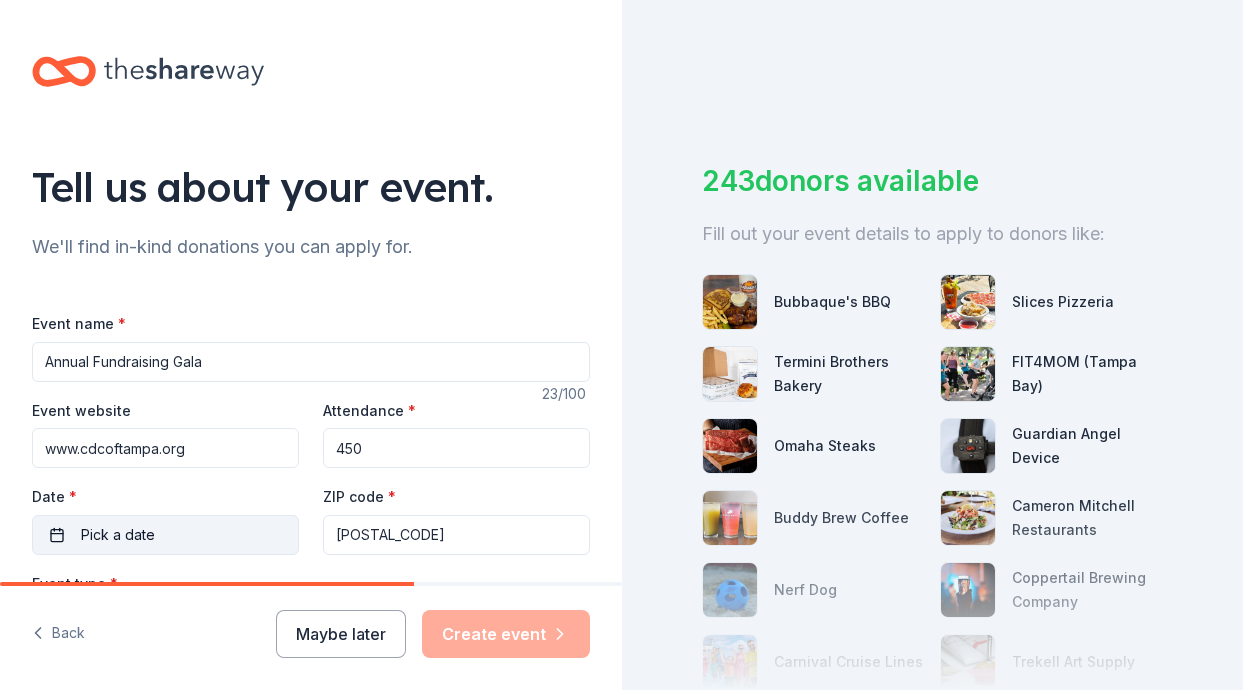 type on "450" 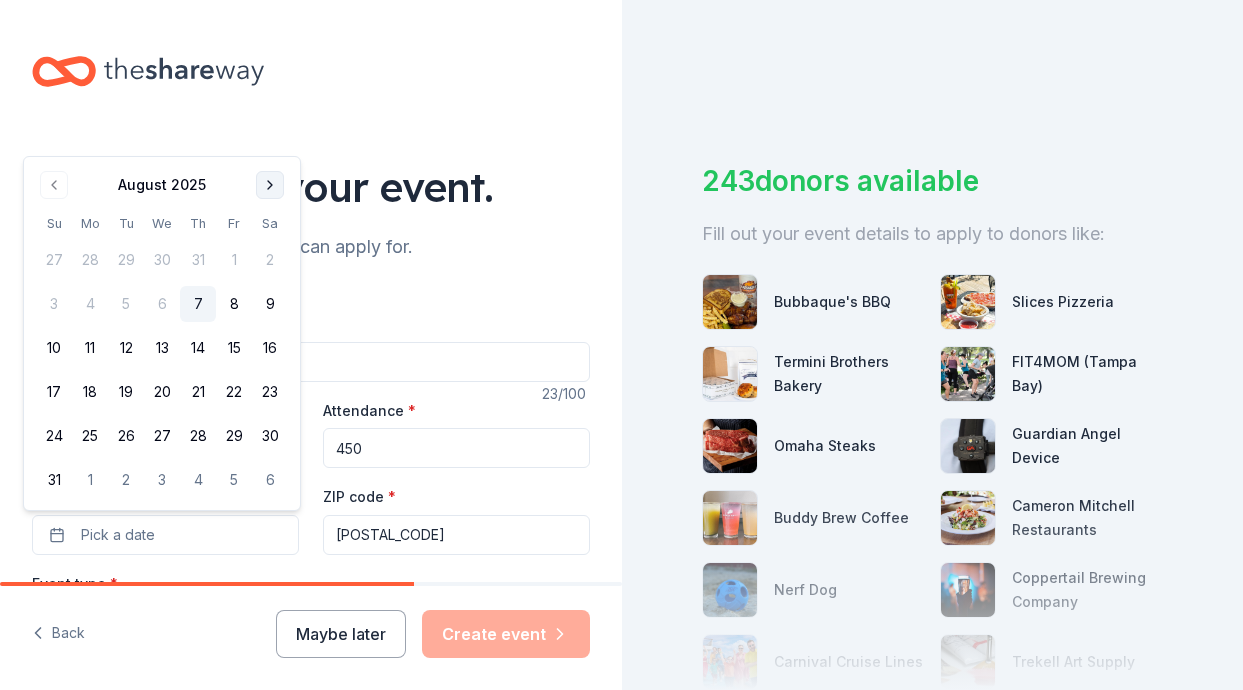 click at bounding box center [270, 185] 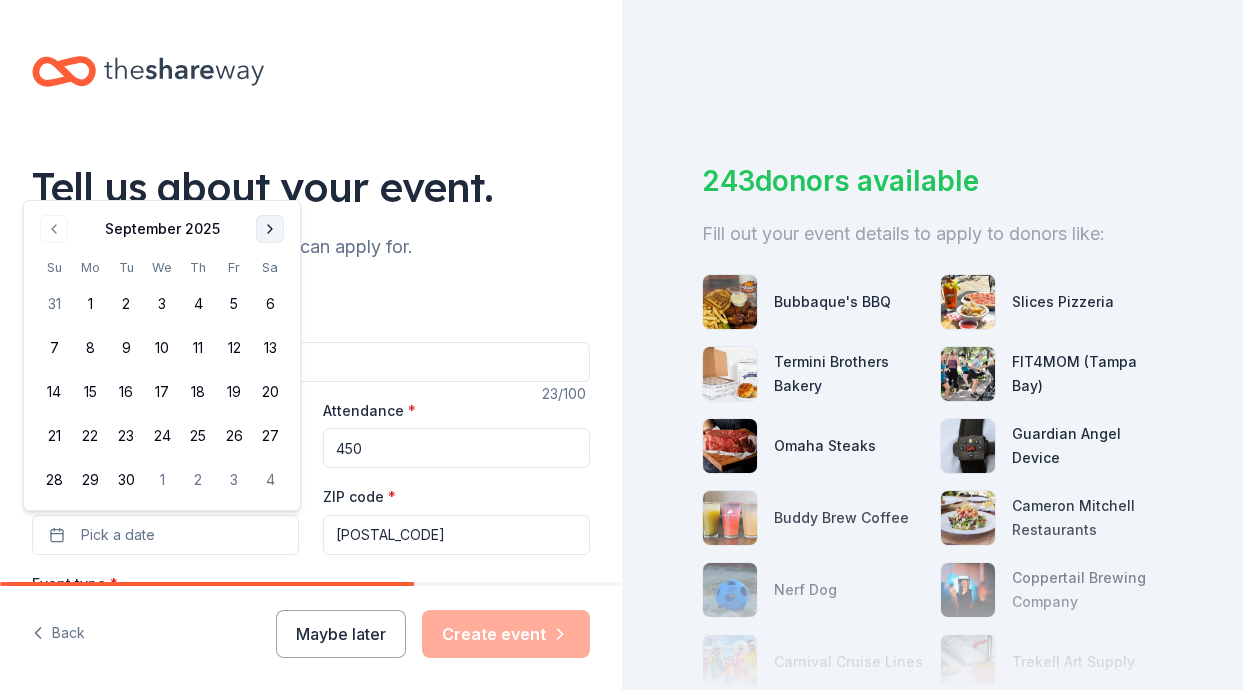 click on "Tell us about your event." at bounding box center [311, 187] 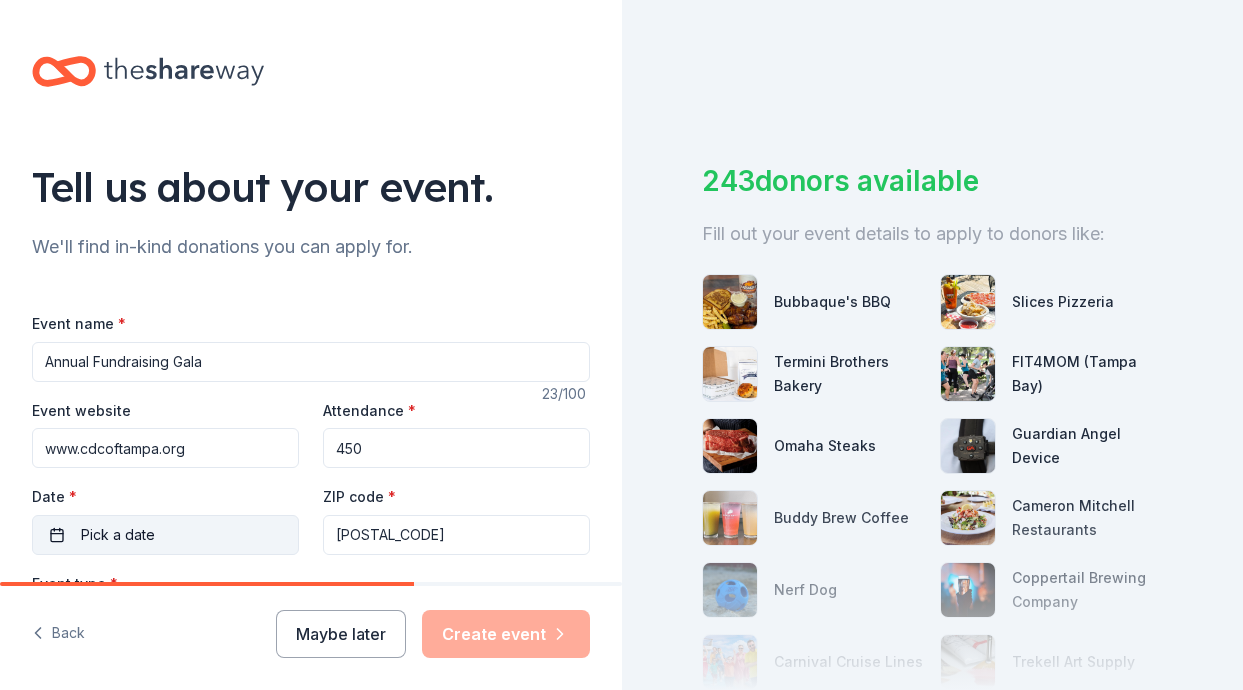 click on "Pick a date" at bounding box center (165, 535) 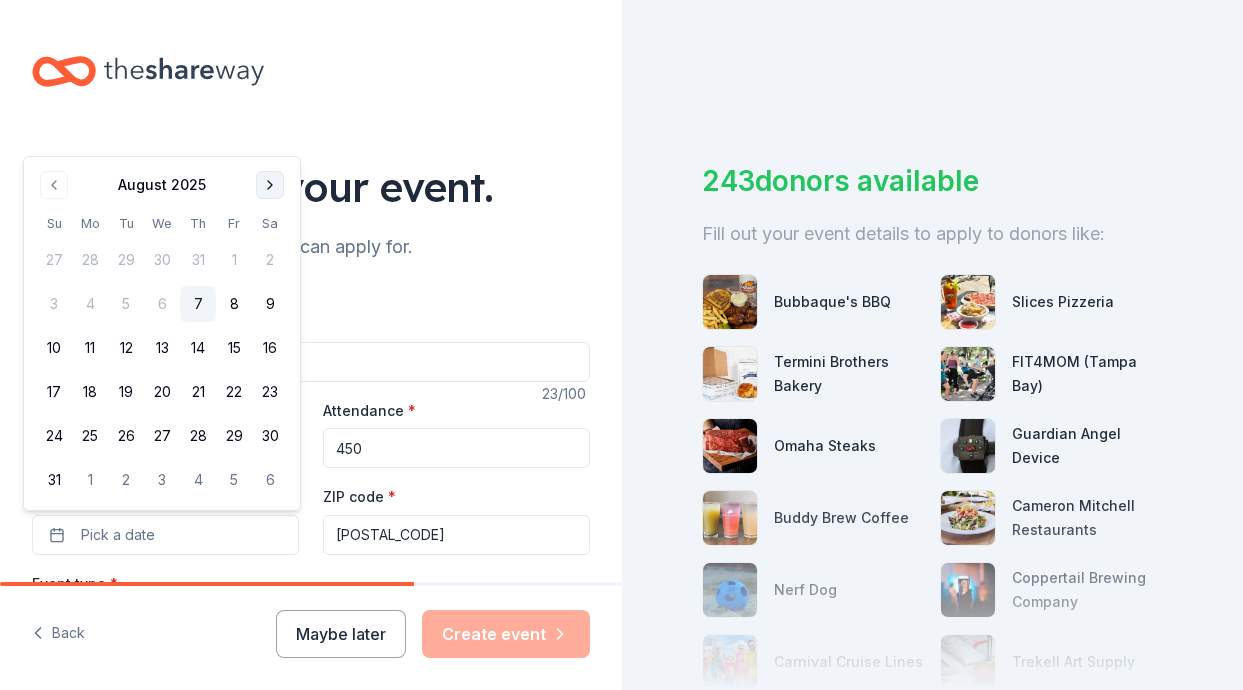 click at bounding box center [270, 185] 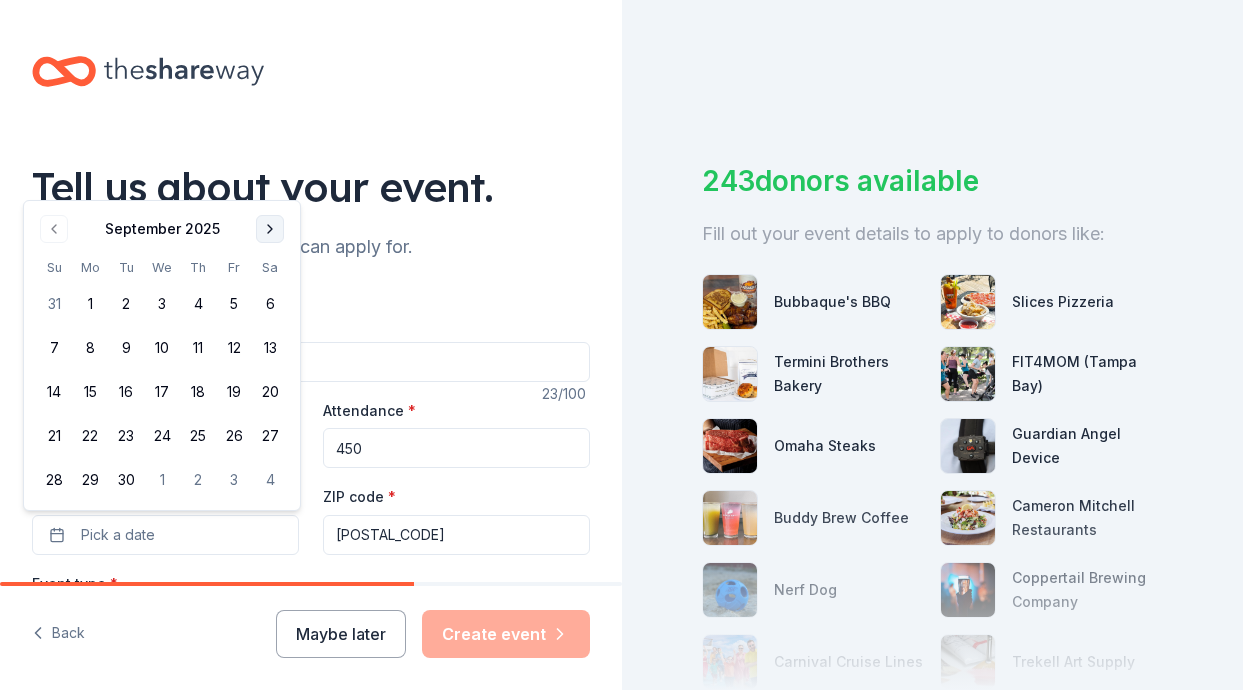 click at bounding box center [270, 229] 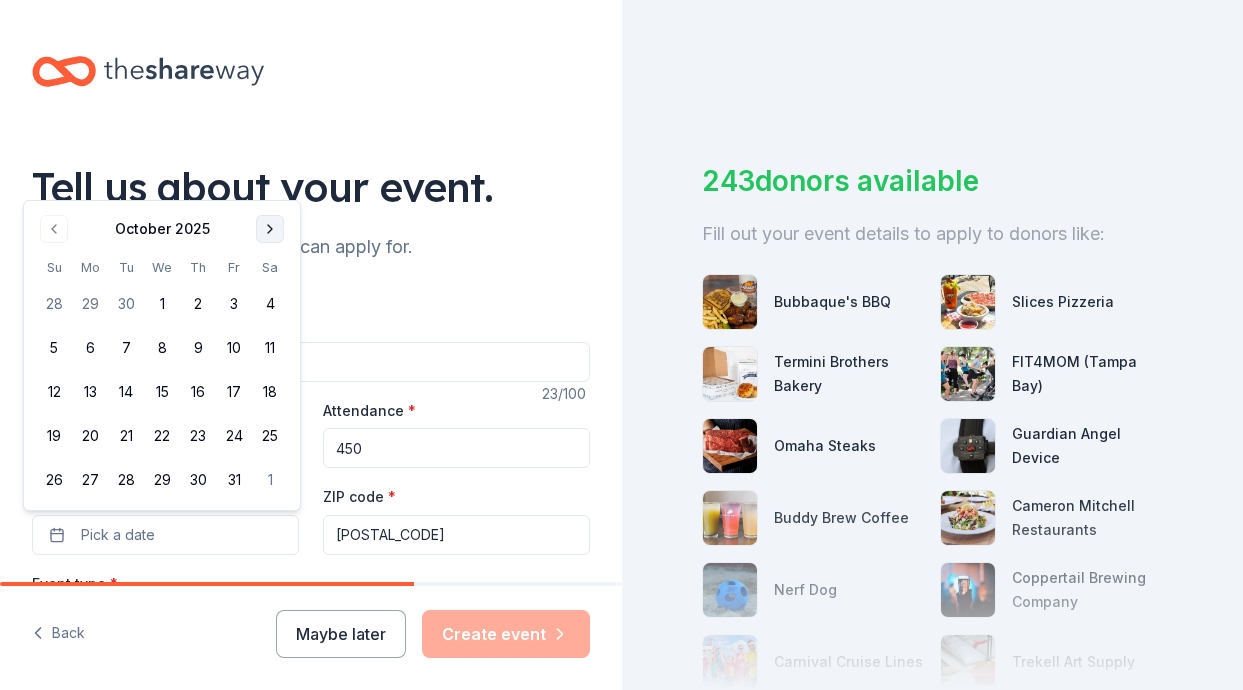 click at bounding box center (270, 229) 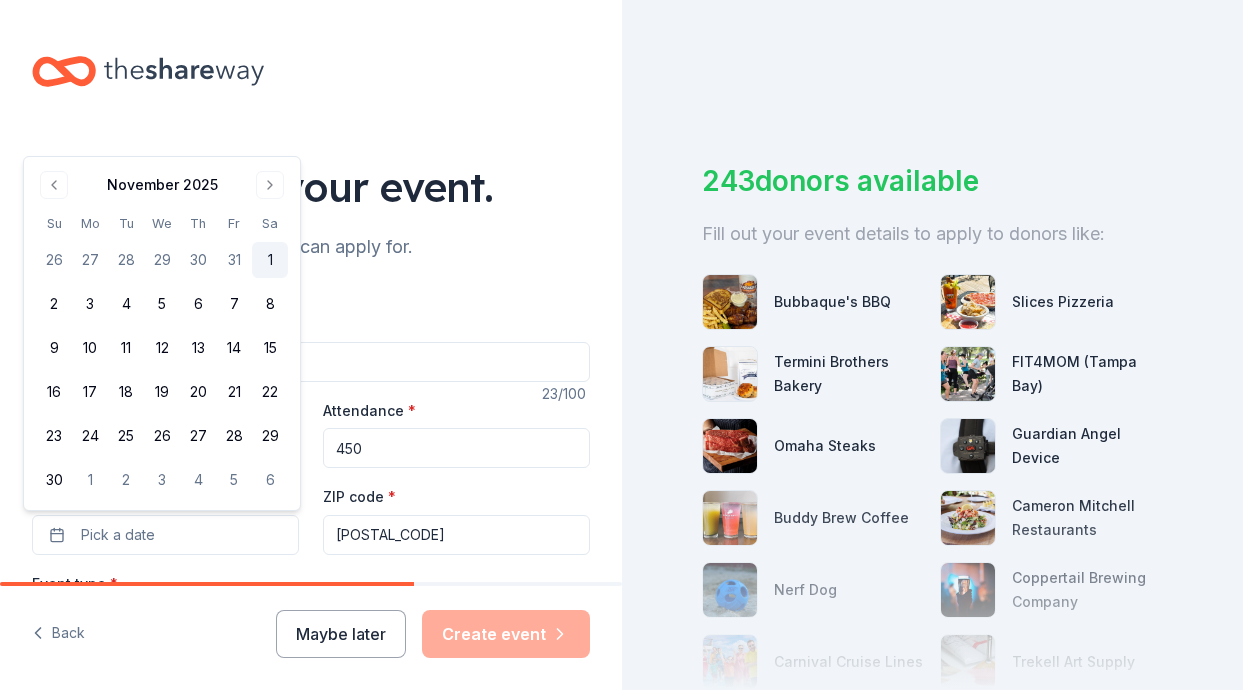 click on "1" at bounding box center (270, 260) 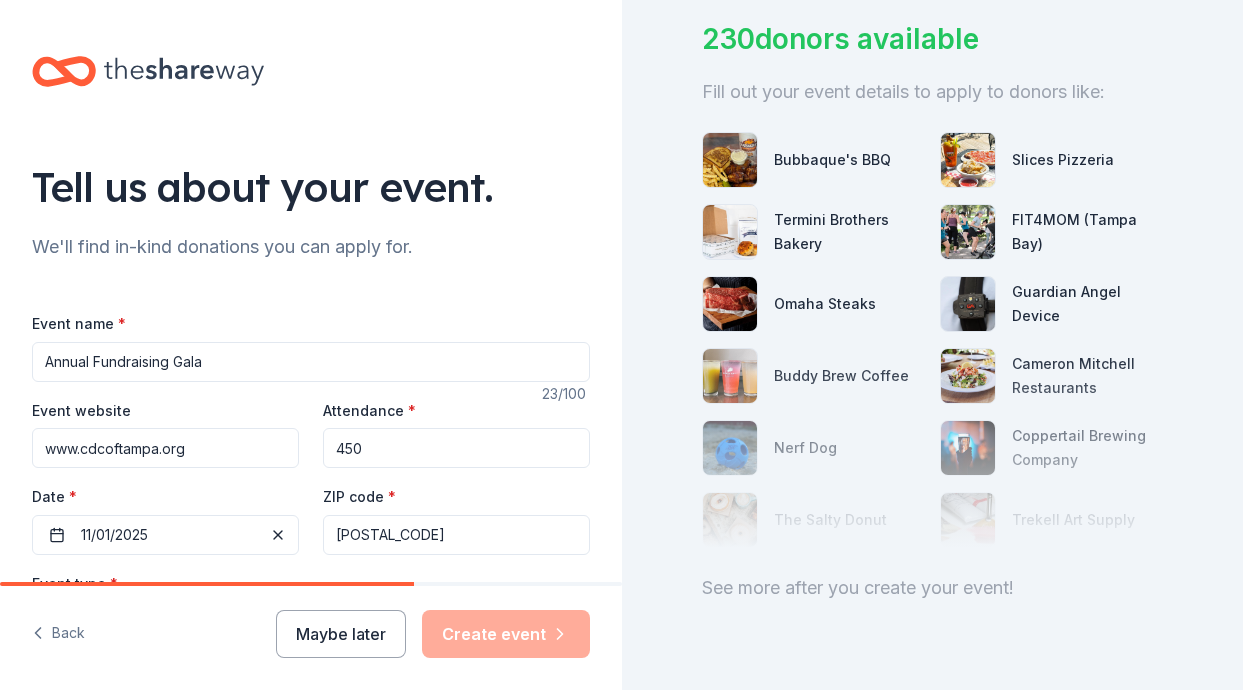 scroll, scrollTop: 145, scrollLeft: 0, axis: vertical 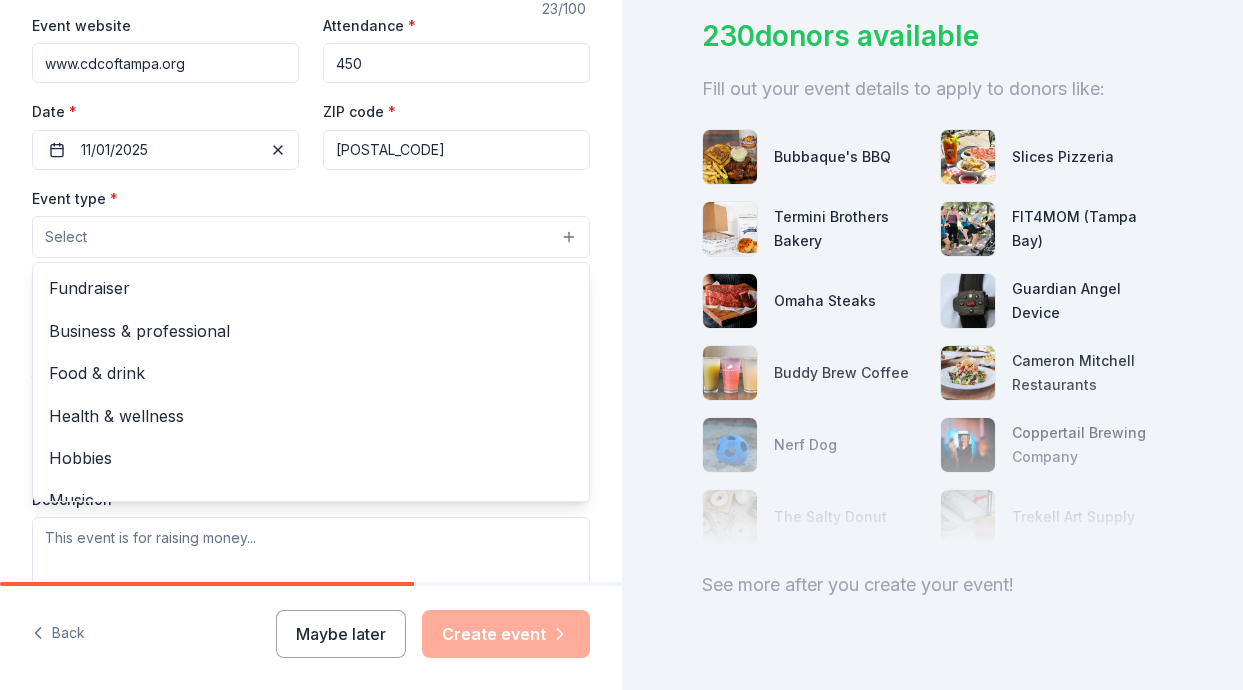 click on "Select" at bounding box center (311, 237) 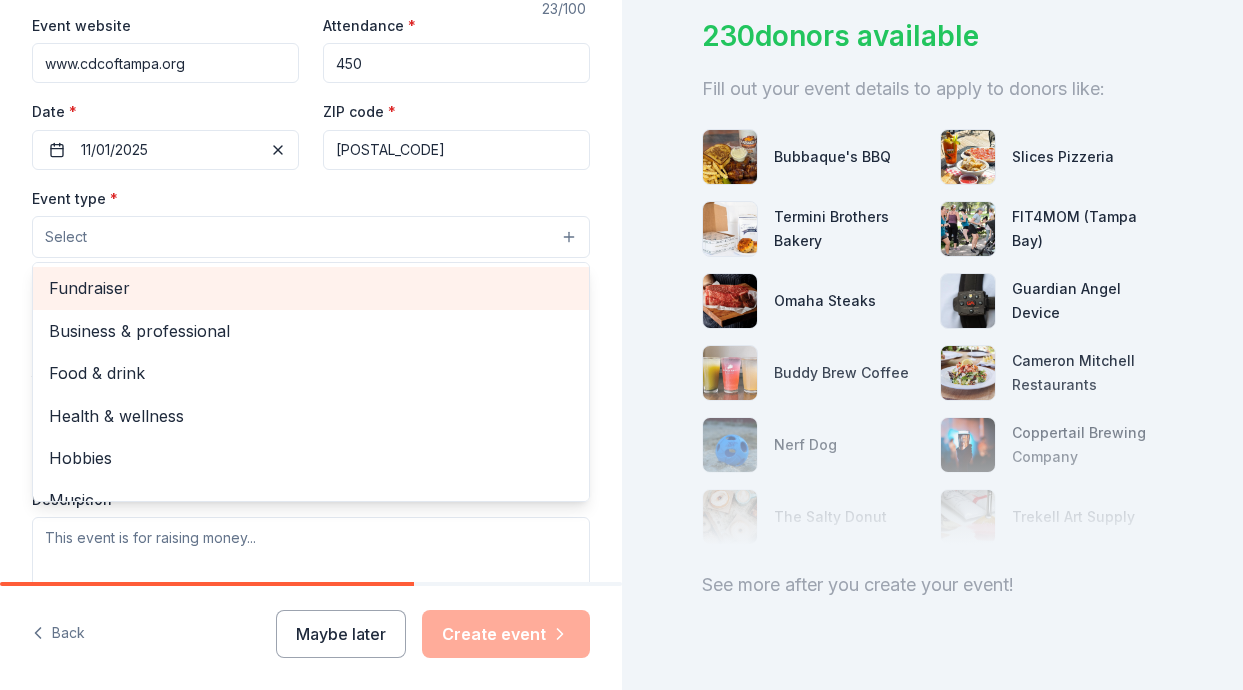 click on "Fundraiser" at bounding box center (311, 288) 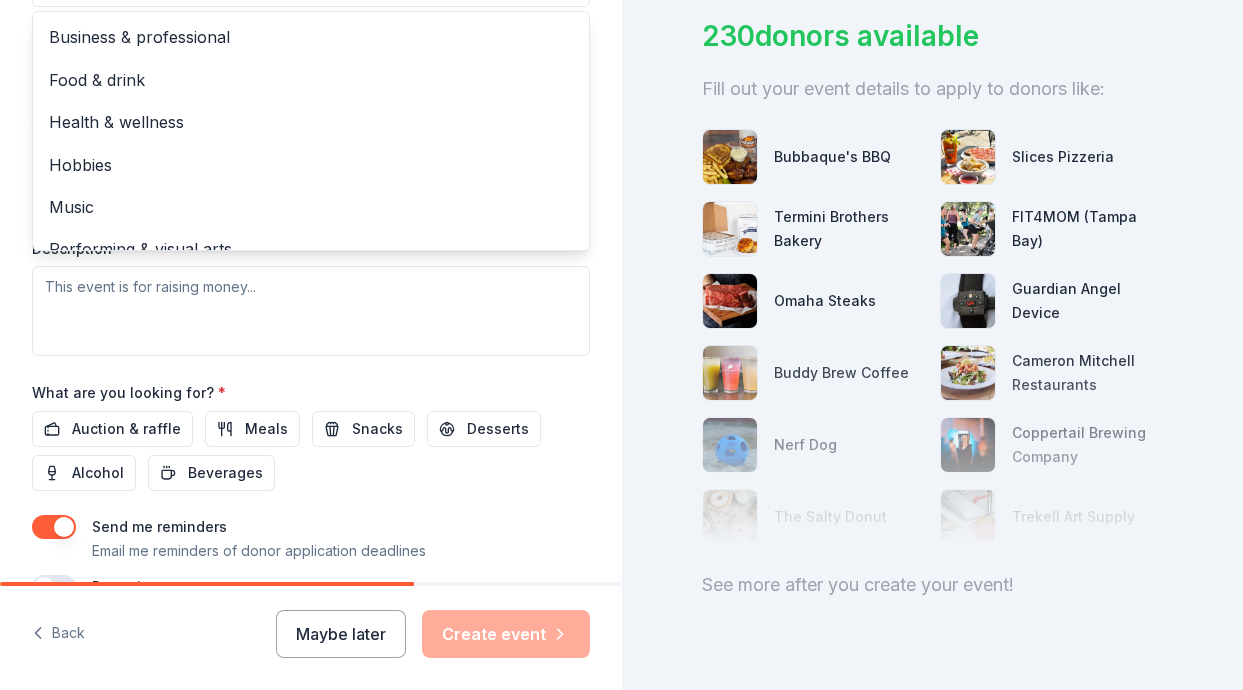 scroll, scrollTop: 641, scrollLeft: 0, axis: vertical 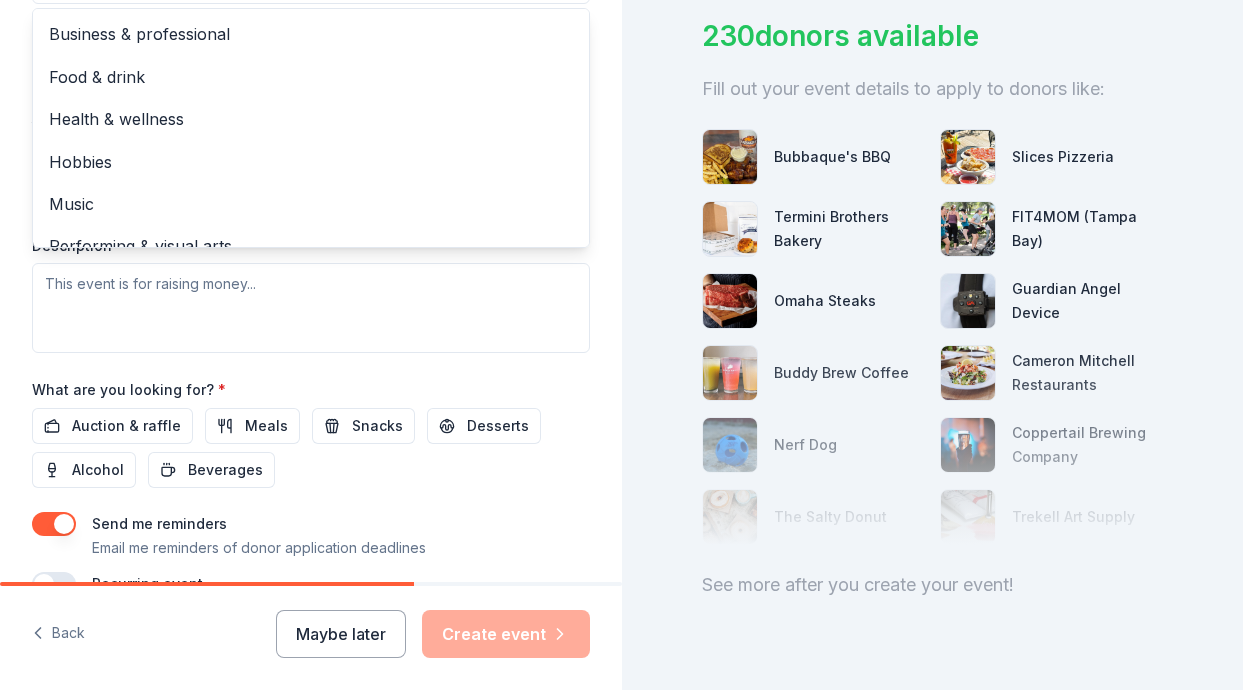 click on "Event type * Fundraiser Business & professional Food & drink Health & wellness Hobbies Music Performing & visual arts Demographic Select We use this information to help brands find events with their target demographic to sponsor their products. Mailing address Apt/unit Description" at bounding box center (311, 141) 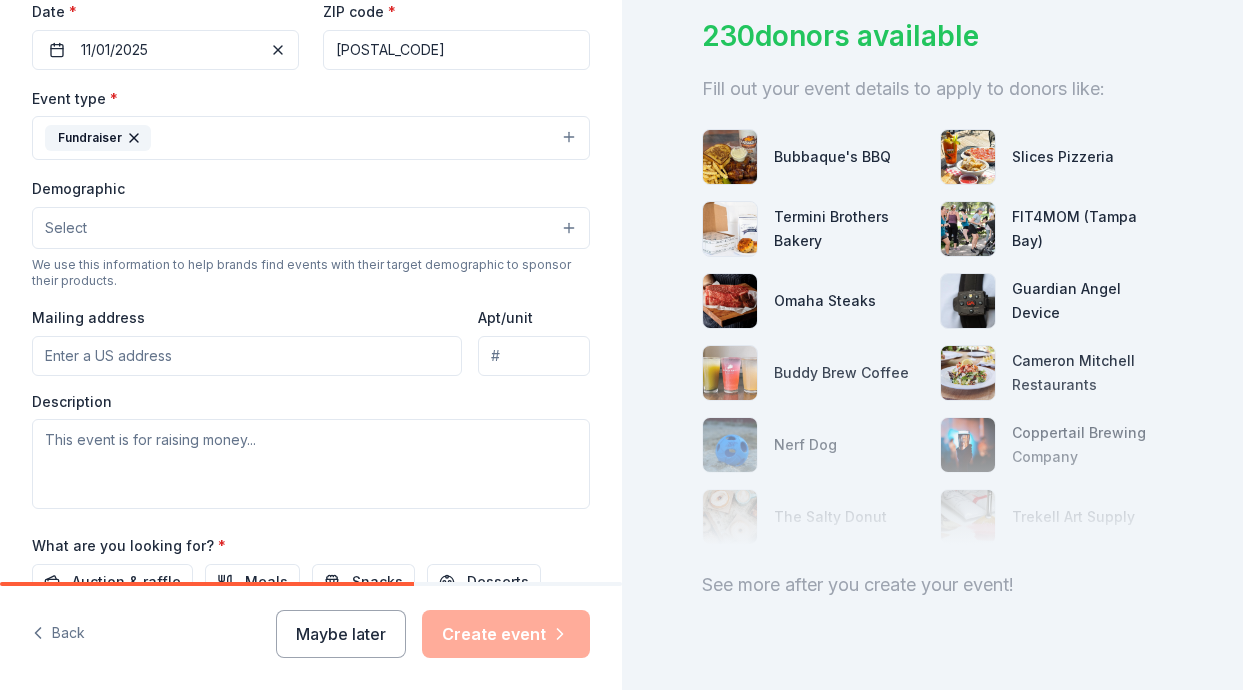 scroll, scrollTop: 477, scrollLeft: 0, axis: vertical 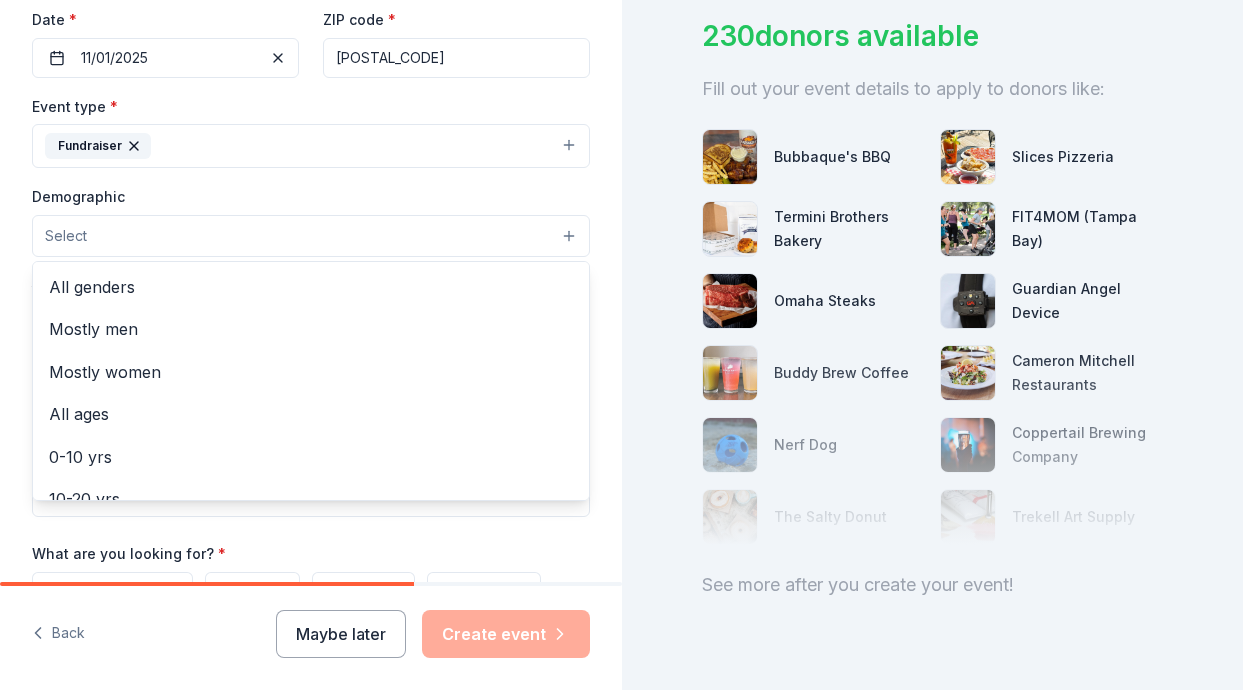 click on "Select" at bounding box center (311, 236) 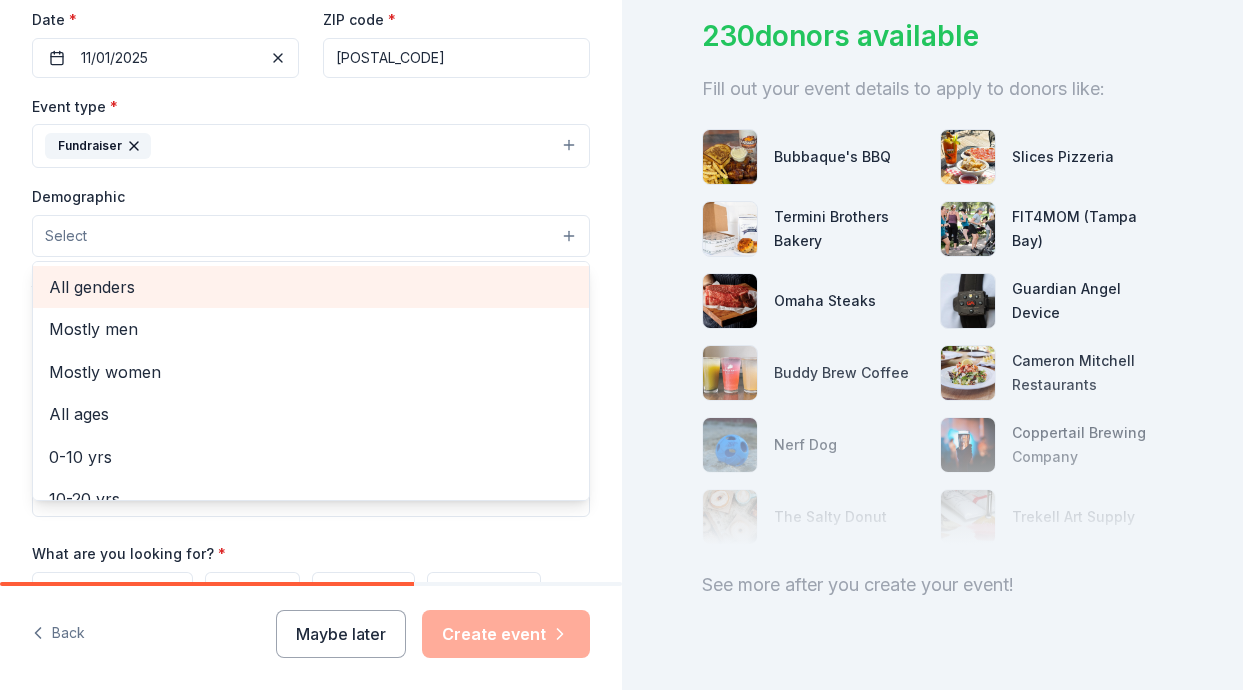 click on "All genders" at bounding box center (311, 287) 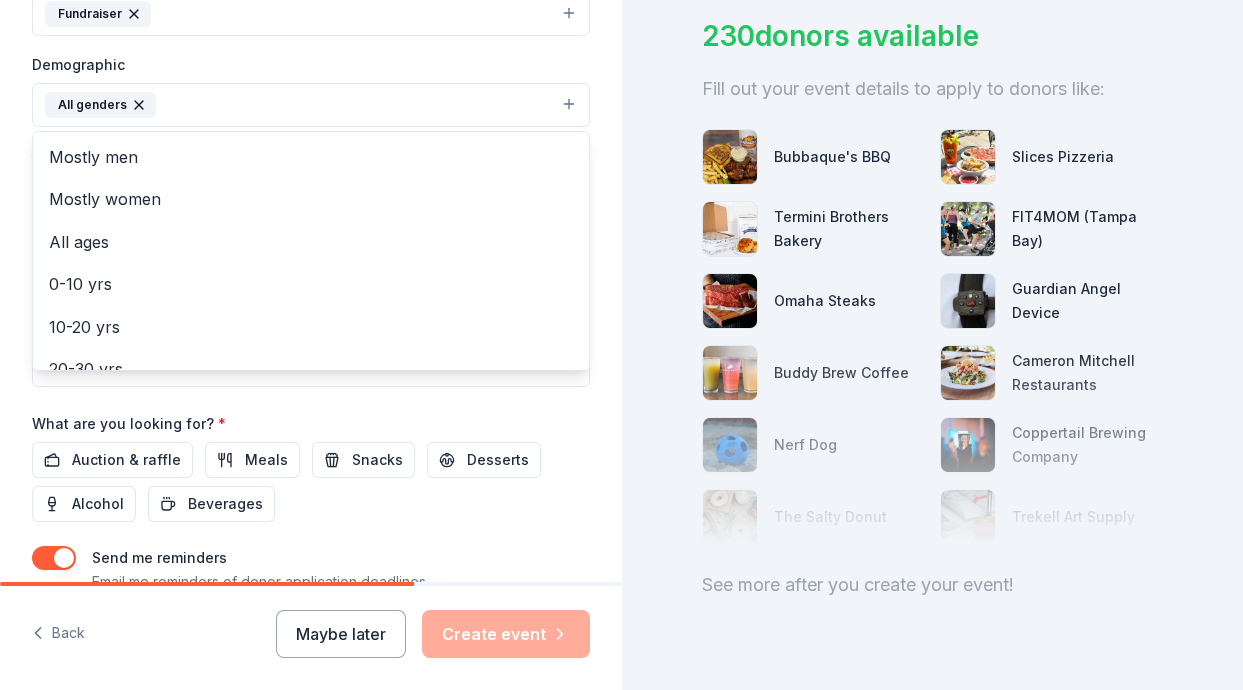 scroll, scrollTop: 614, scrollLeft: 0, axis: vertical 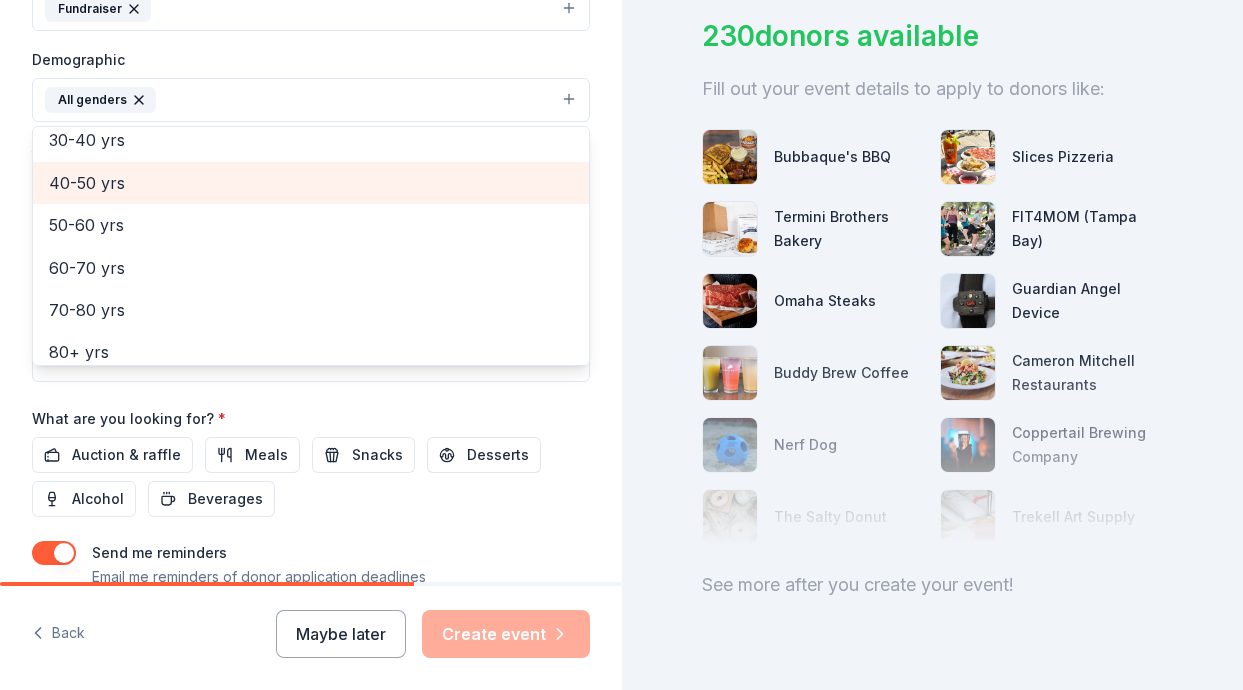 click on "40-50 yrs" at bounding box center (311, 183) 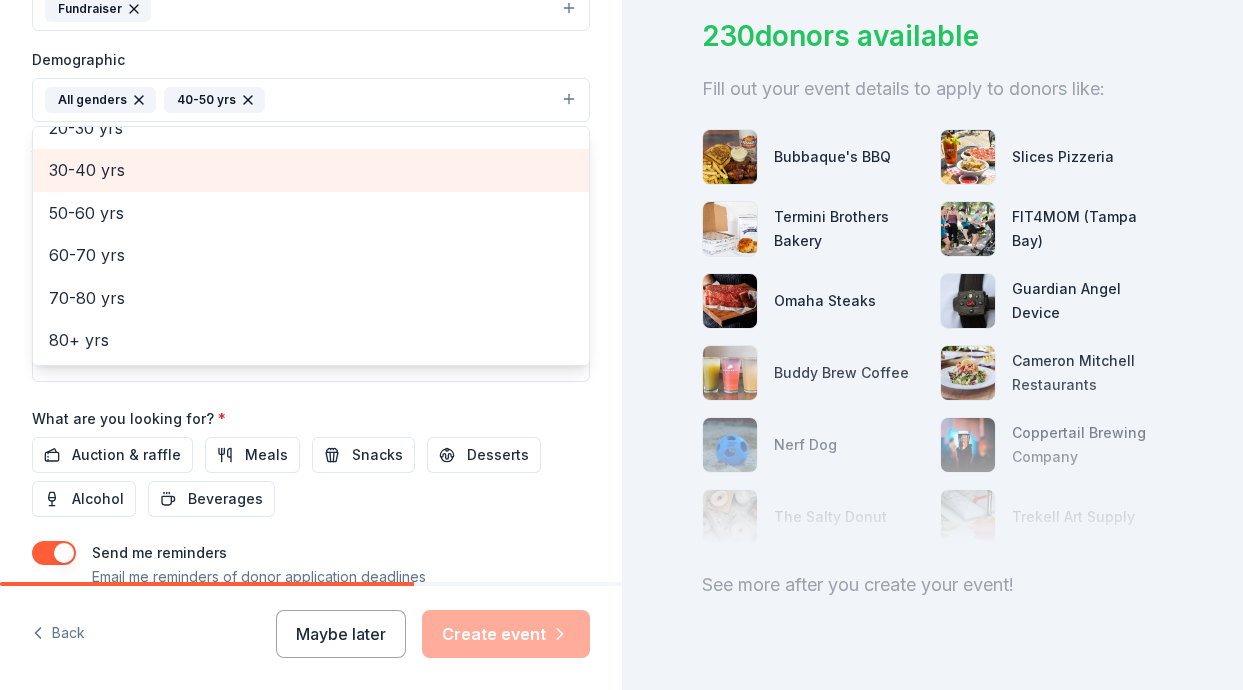 scroll, scrollTop: 236, scrollLeft: 0, axis: vertical 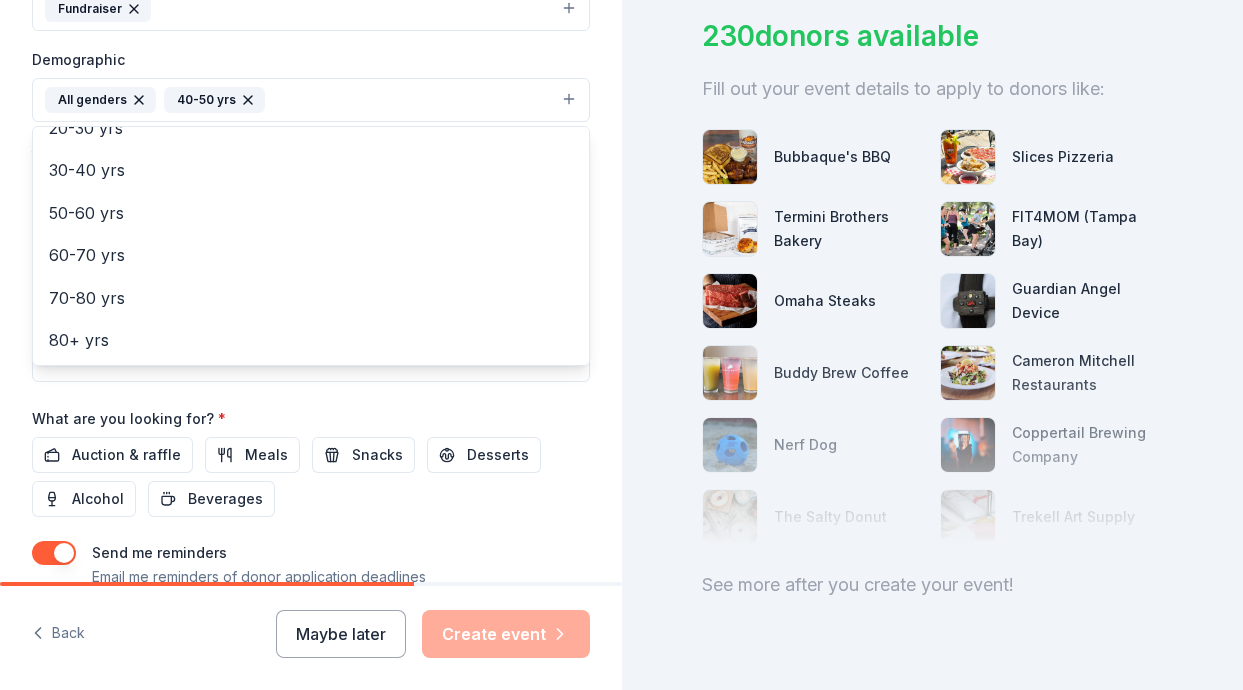 click on "Event name * [EVENT_NAME] [NUMBER] /100 Event website [URL] Attendance * [NUMBER] Date * [DATE] ZIP code * [POSTAL_CODE] Event type * [EVENT_TYPE] Demographic [DEMOGRAPHIC] We use this information to help brands find events with their target demographic to sponsor their products. Mailing address Apt/unit Description What are you looking for? * Auction & raffle Meals Snacks Desserts Alcohol Beverages Send me reminders Email me reminders of donor application deadlines Recurring event" at bounding box center (311, 161) 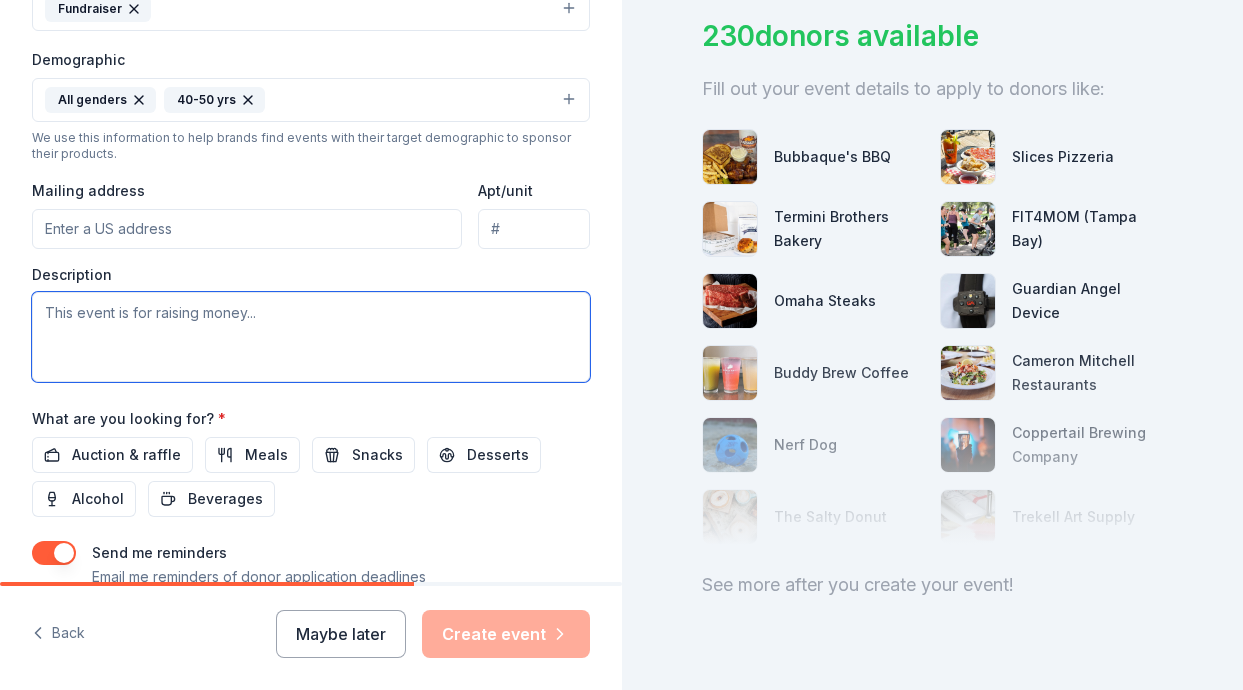 click at bounding box center [311, 337] 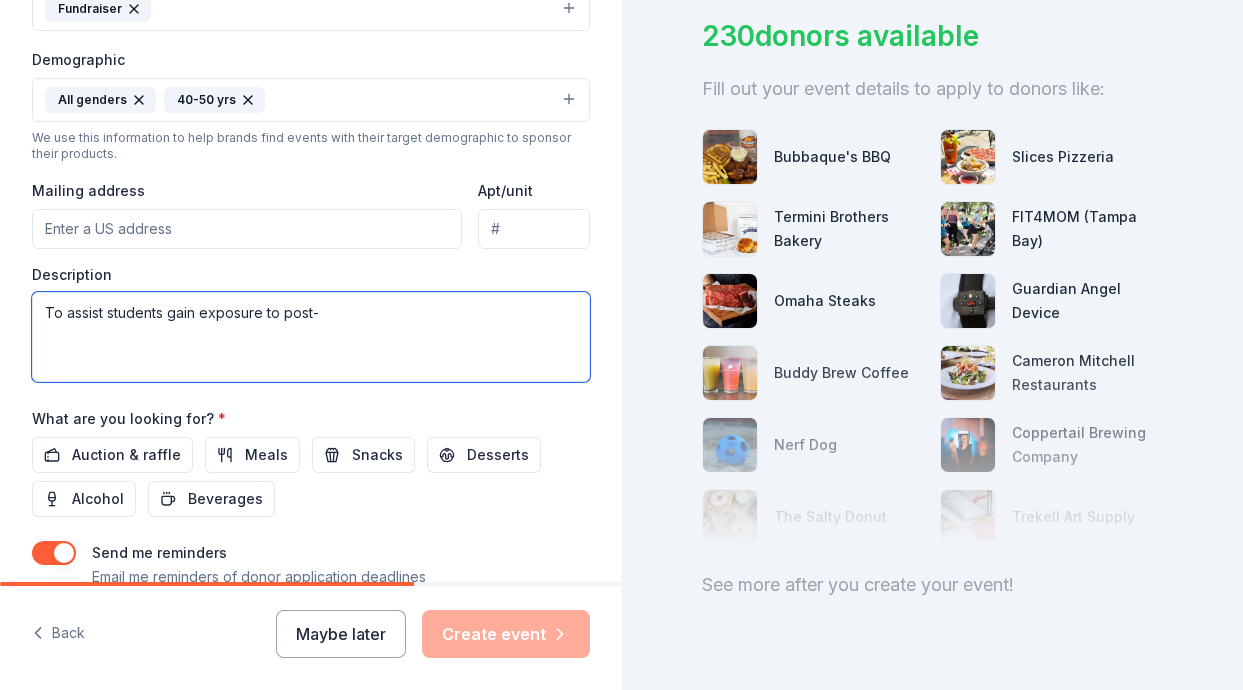 click on "To assist students gain exposure to post-" at bounding box center (311, 337) 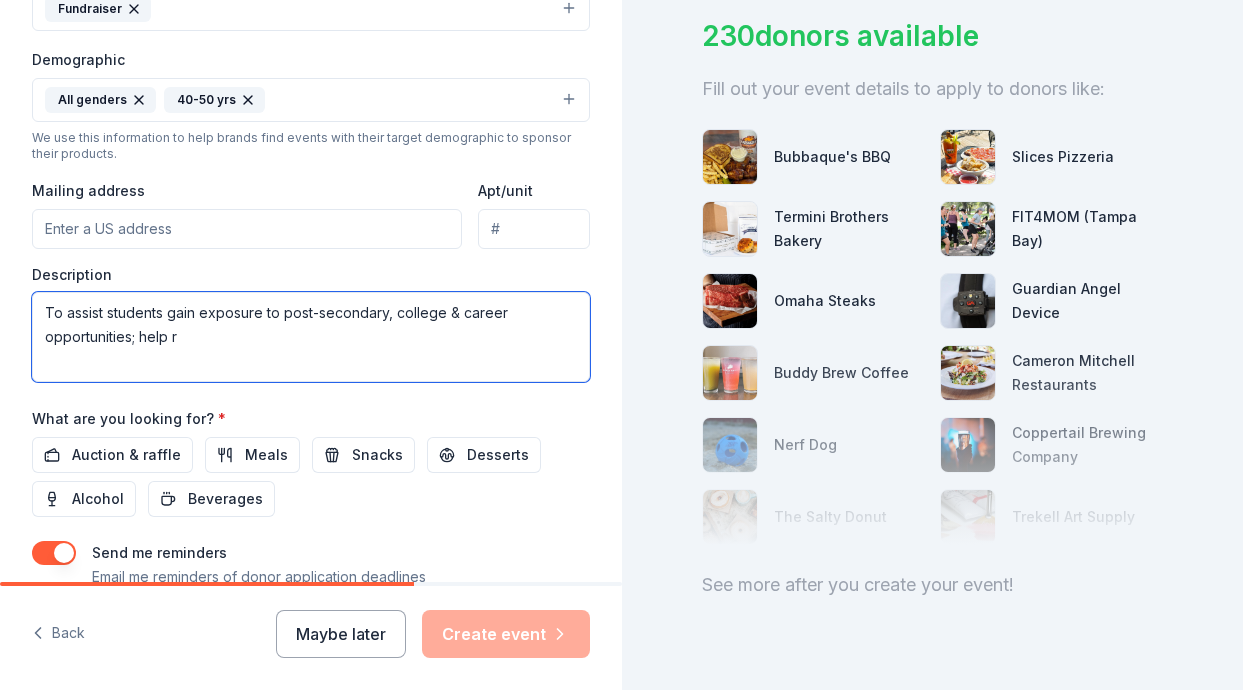 click on "To assist students gain exposure to post-secondary, college & career opportunities; help r" at bounding box center [311, 337] 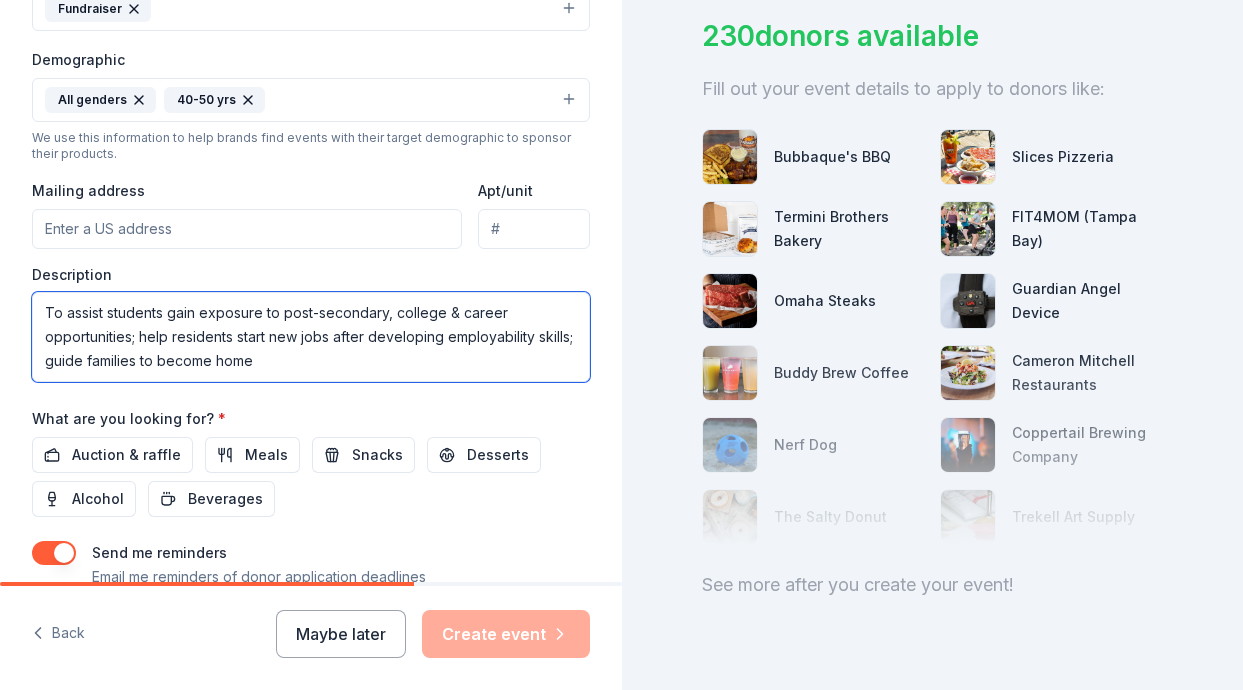 click on "To assist students gain exposure to post-secondary, college & career opportunities; help residents start new jobs after developing employability skills; guide families to become home" at bounding box center (311, 337) 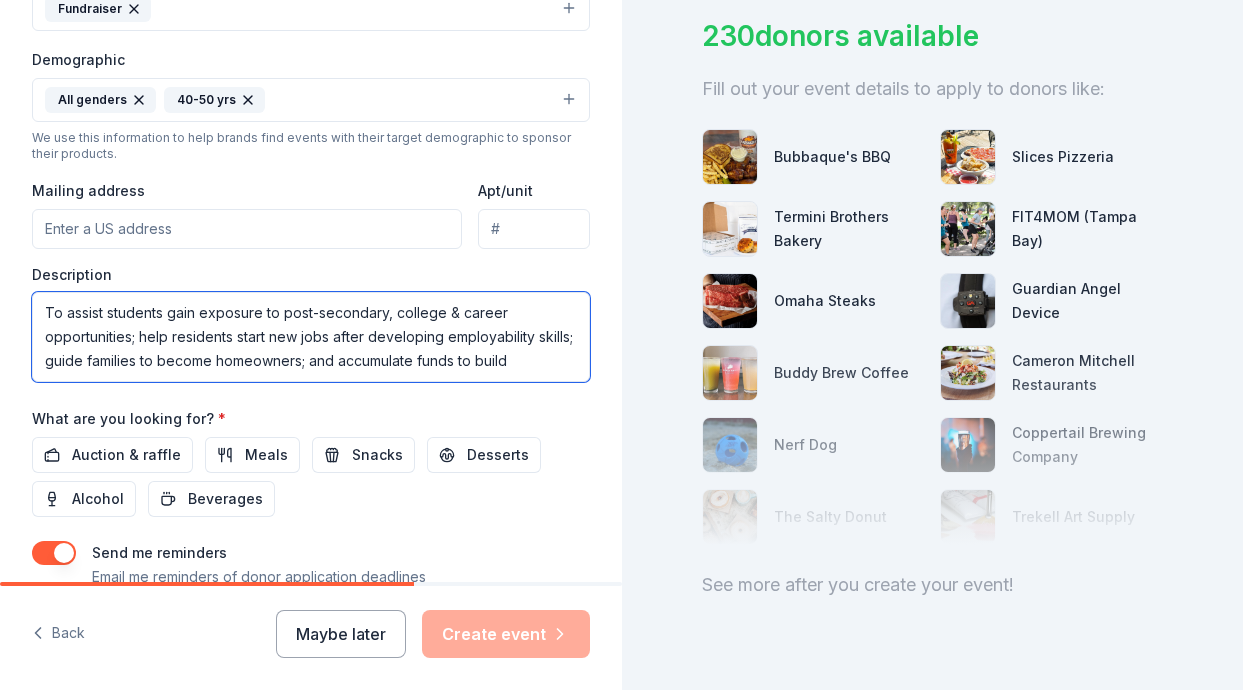 click on "To assist students gain exposure to post-secondary, college & career opportunities; help residents start new jobs after developing employability skills; guide families to become homeowners; and accumulate funds to build" at bounding box center [311, 337] 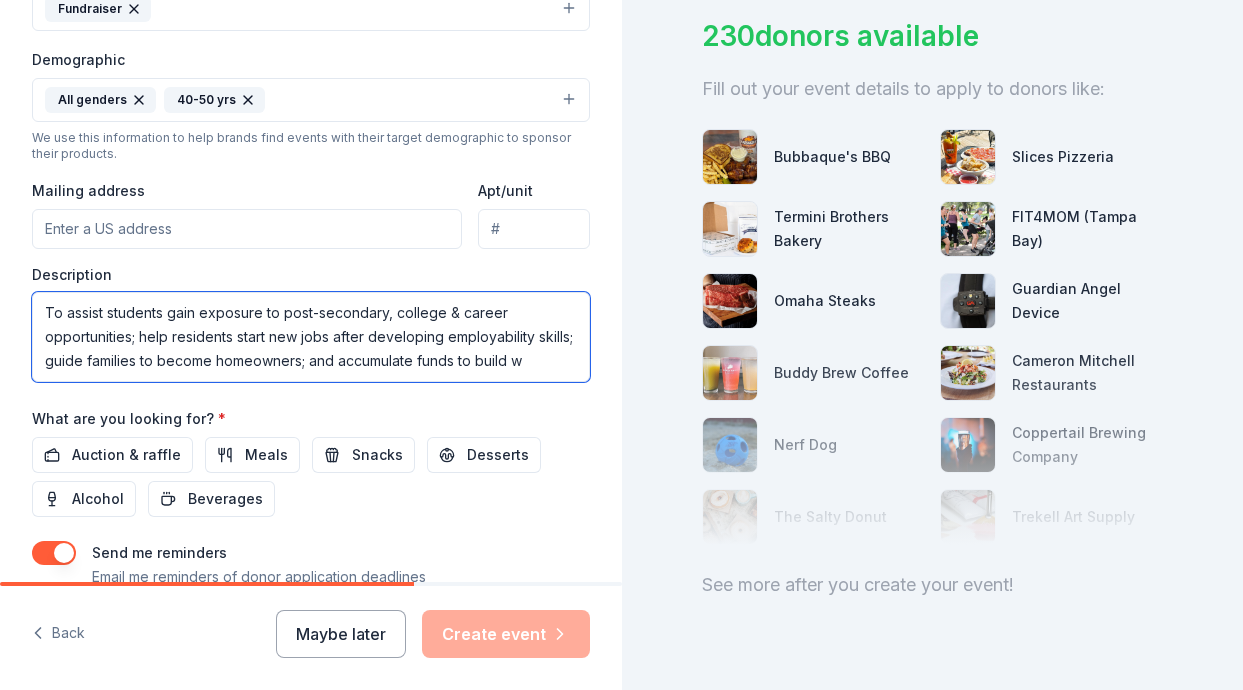 scroll, scrollTop: 13, scrollLeft: 0, axis: vertical 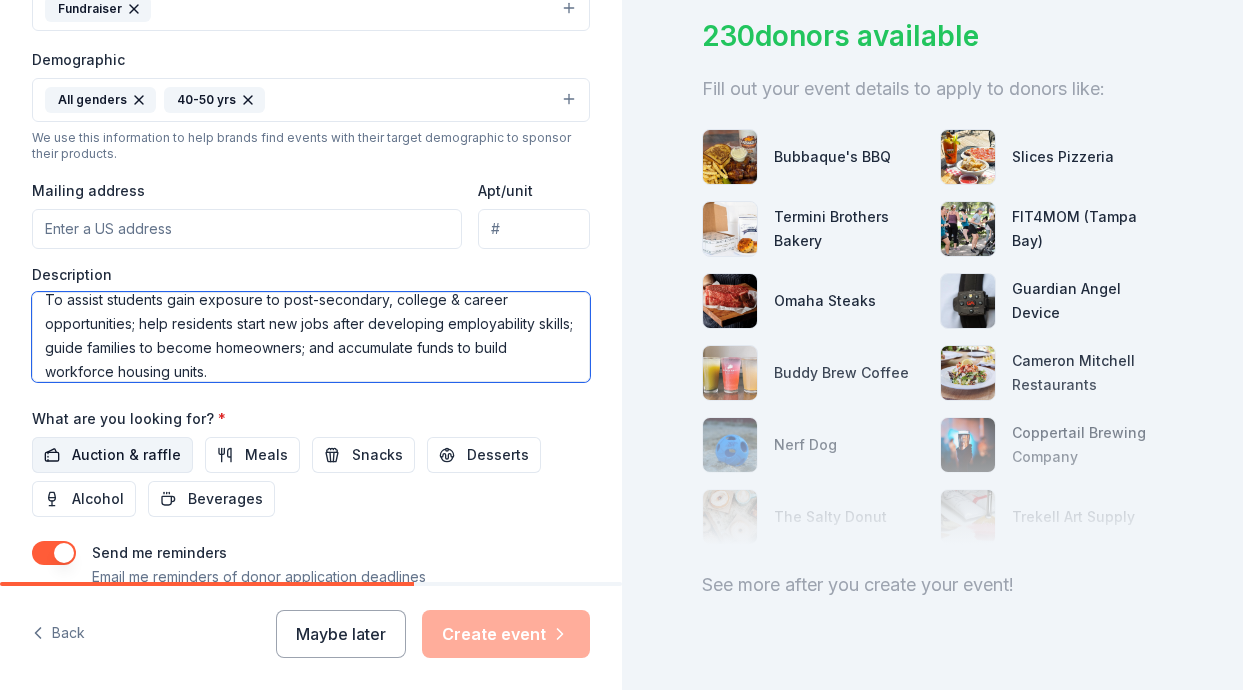 type on "To assist students gain exposure to post-secondary, college & career opportunities; help residents start new jobs after developing employability skills; guide families to become homeowners; and accumulate funds to build workforce housing units." 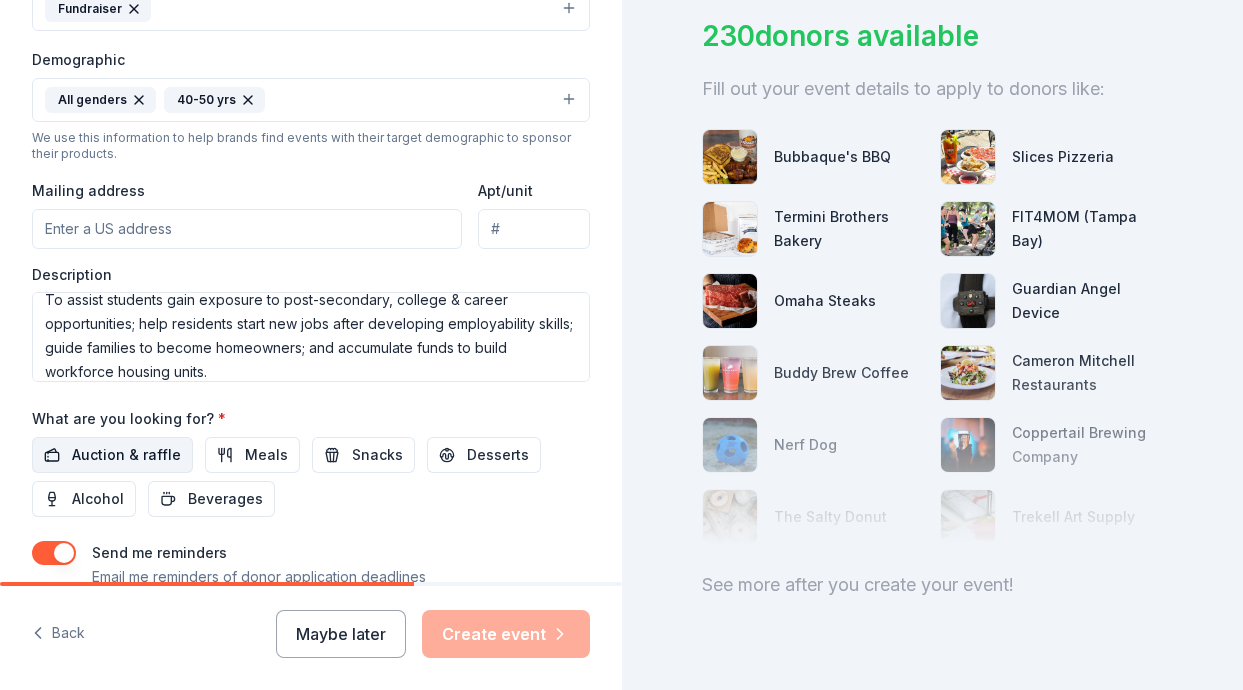 click on "Auction & raffle" at bounding box center [126, 455] 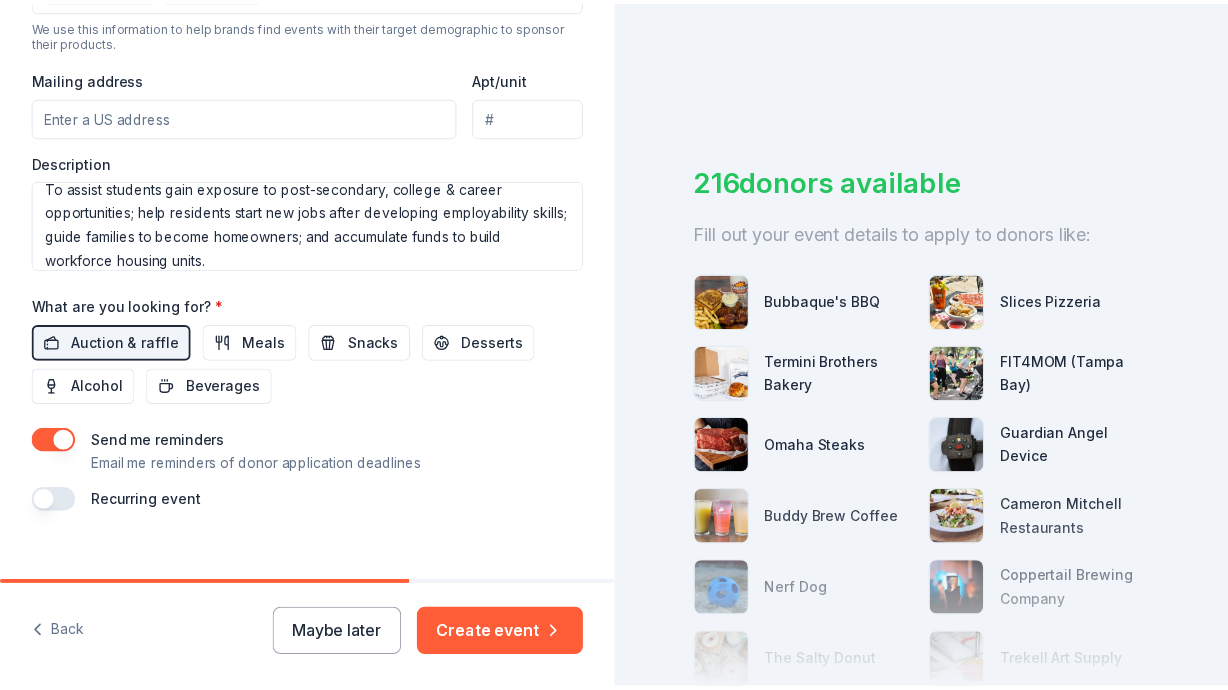 scroll, scrollTop: 753, scrollLeft: 0, axis: vertical 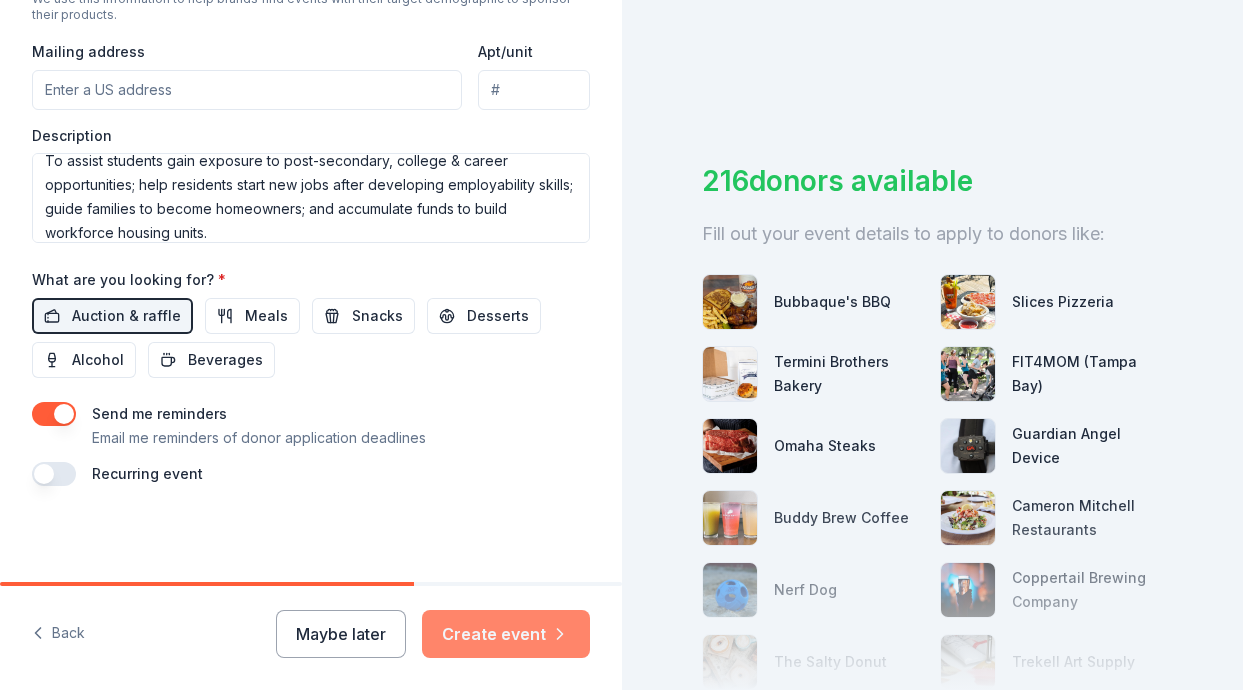 click on "Create event" at bounding box center [506, 634] 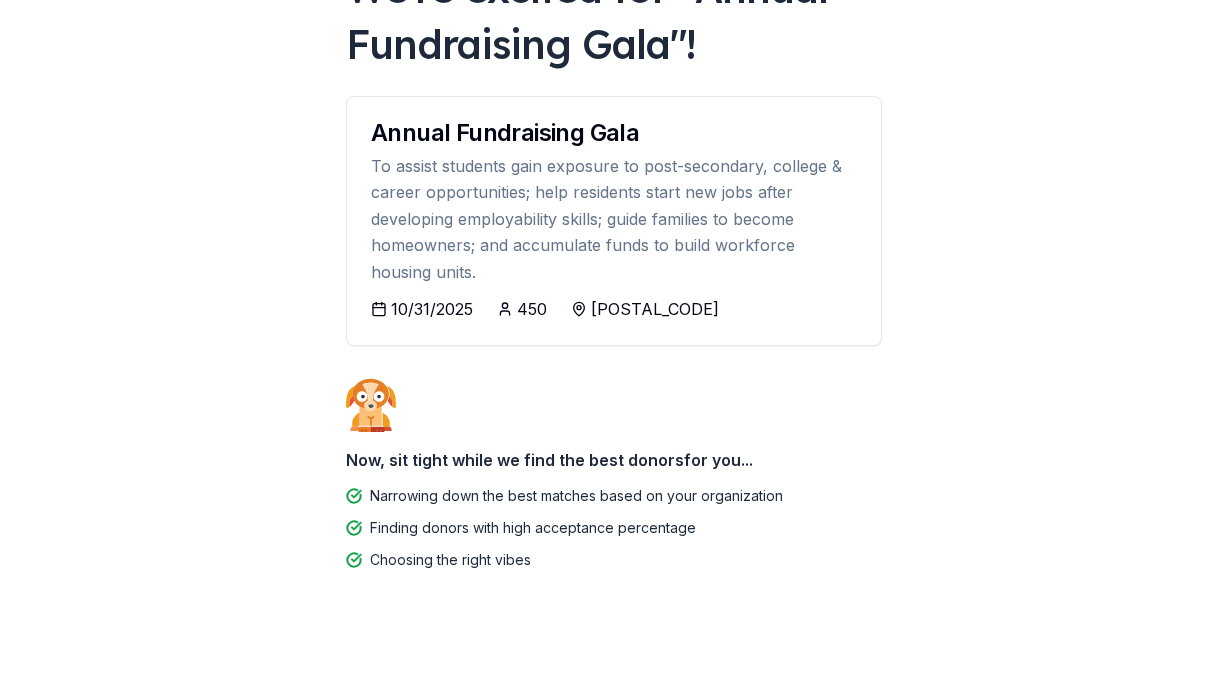 scroll, scrollTop: 181, scrollLeft: 0, axis: vertical 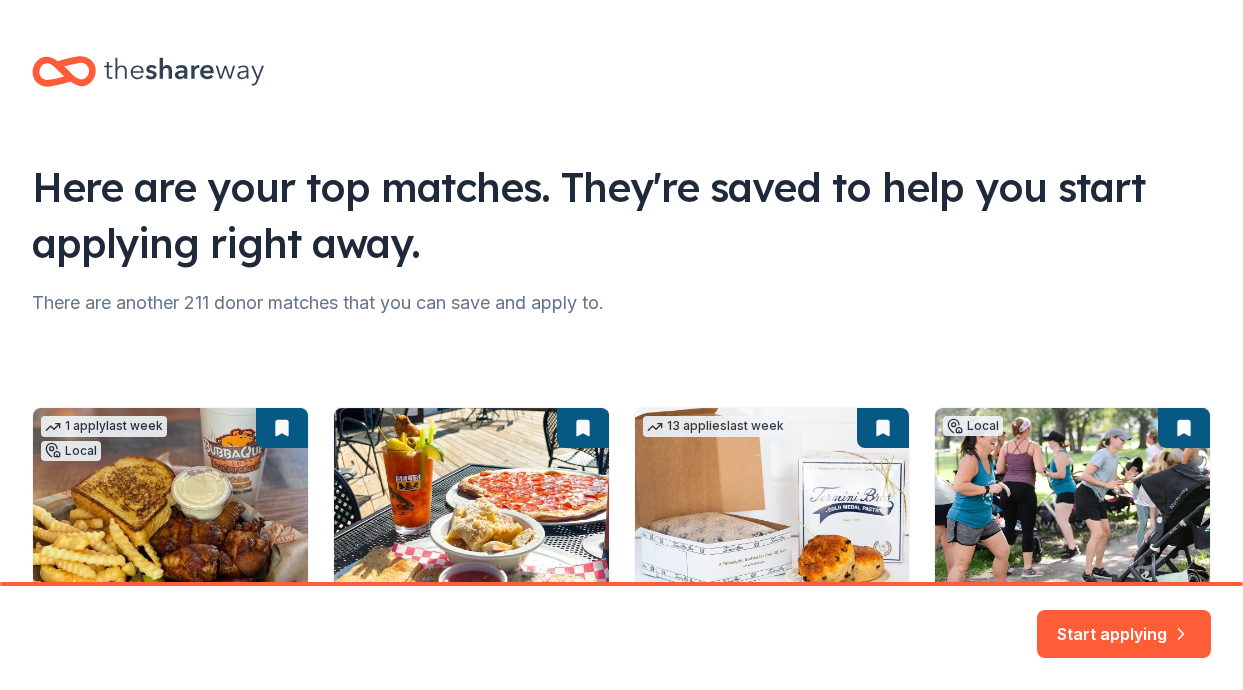 click on "Here are your top matches. They're saved to help you start applying right away. There are another 211 donor matches that you can save and apply to. 1   apply  last week Local 56 days left Online app Bubbaque's BBQ New Food, gift card(s), sauces or rubs, monetary donation 26 days left Online app Slices Pizzeria New Food and gift cards 13   applies  last week 56 days left Online app Termini Brothers Bakery New Gift cards, product donations Local 72 days left Online app FIT4MOM (Tampa Bay) New Gift certificates 1   apply  last week 30 days left Online app Omaha Steaks  5.0 Monetary sponsorship or in-kind donation (gift cards, foods) Start applying" at bounding box center [621, 345] 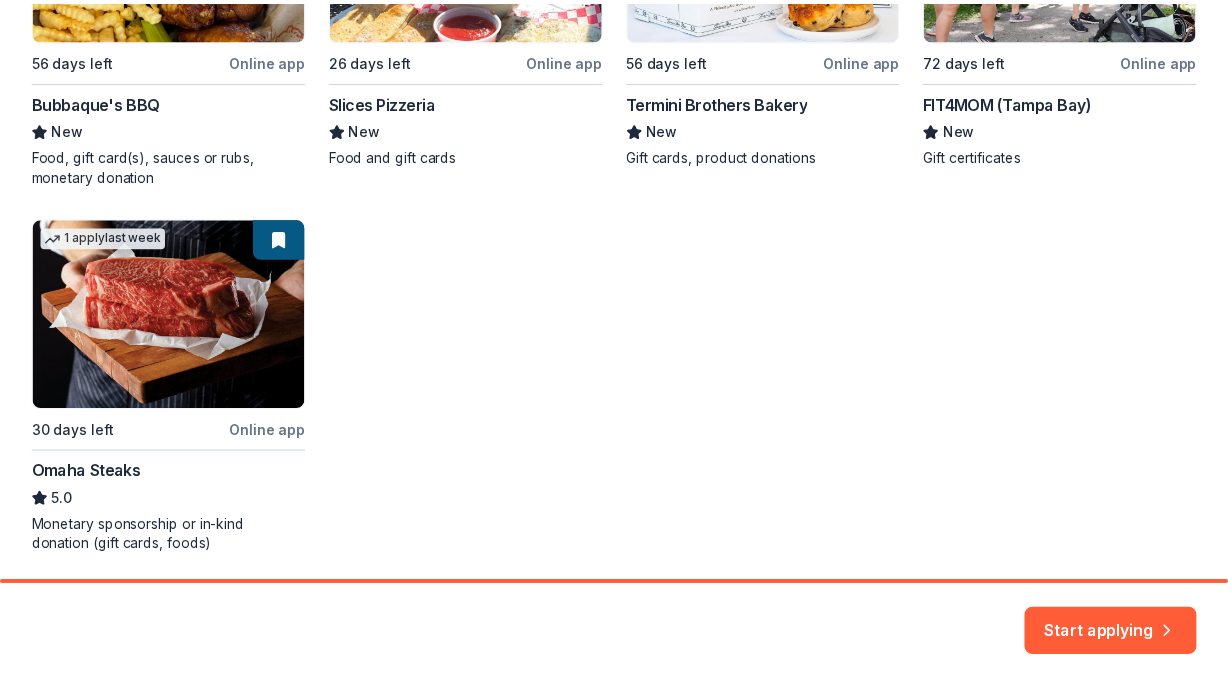 scroll, scrollTop: 629, scrollLeft: 0, axis: vertical 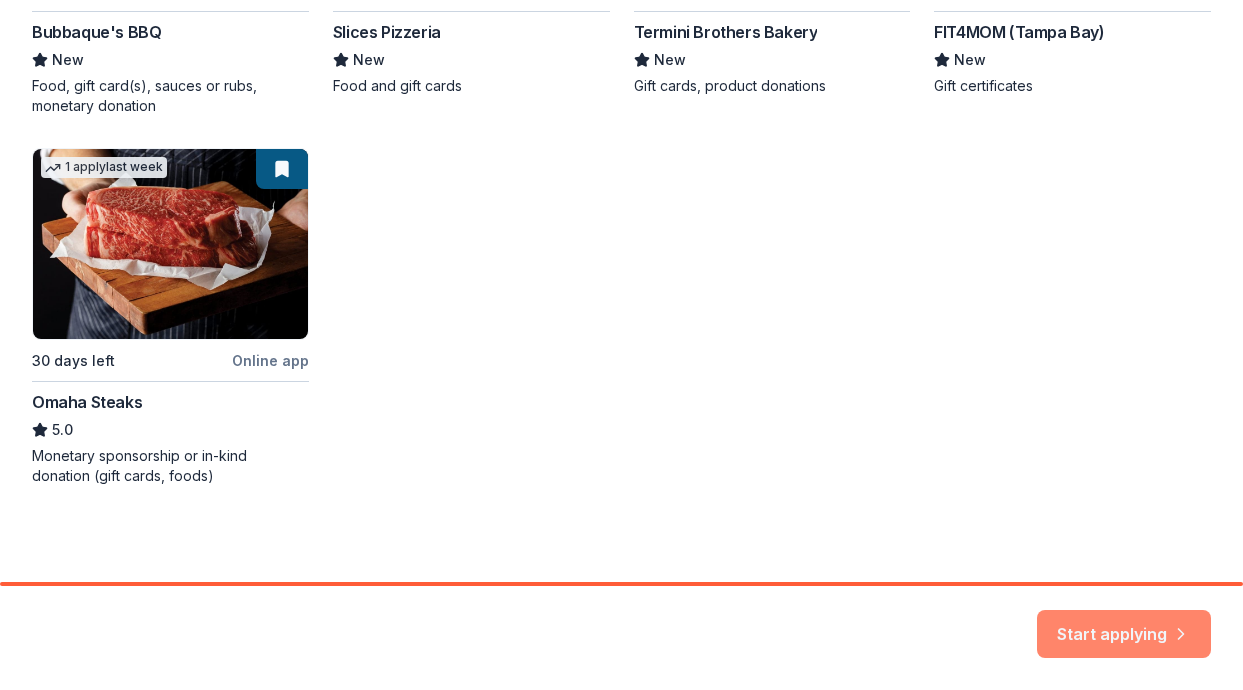 click on "Start applying" at bounding box center (1124, 622) 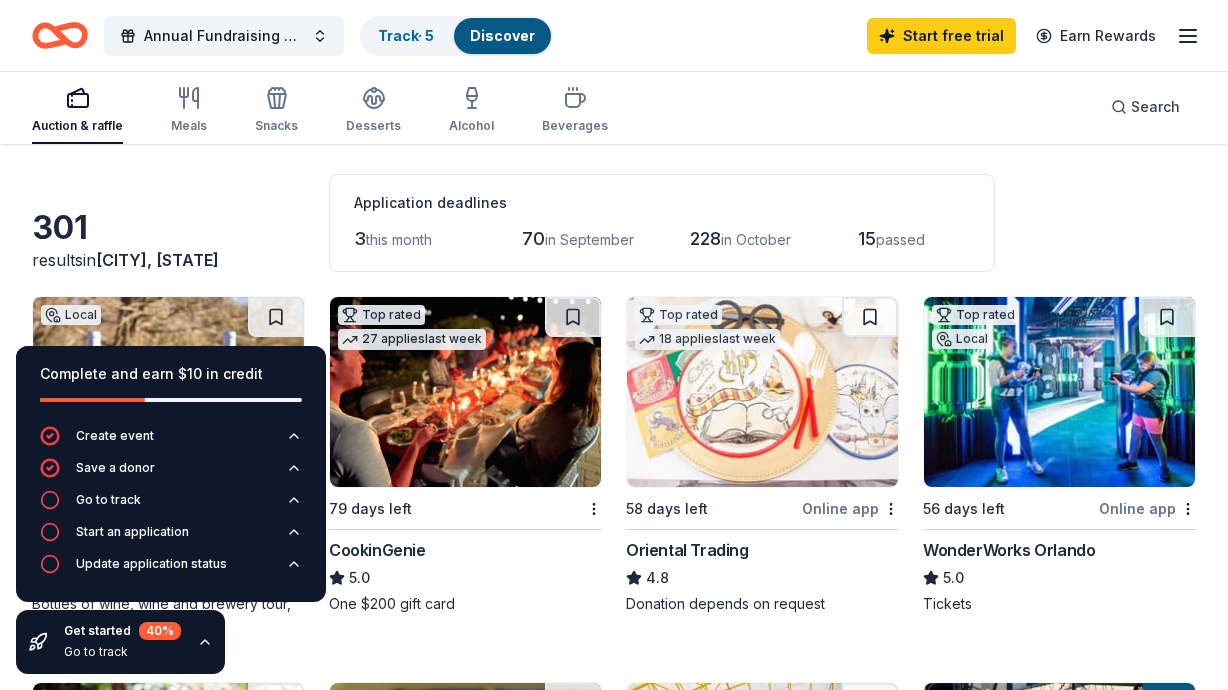 scroll, scrollTop: 48, scrollLeft: 0, axis: vertical 